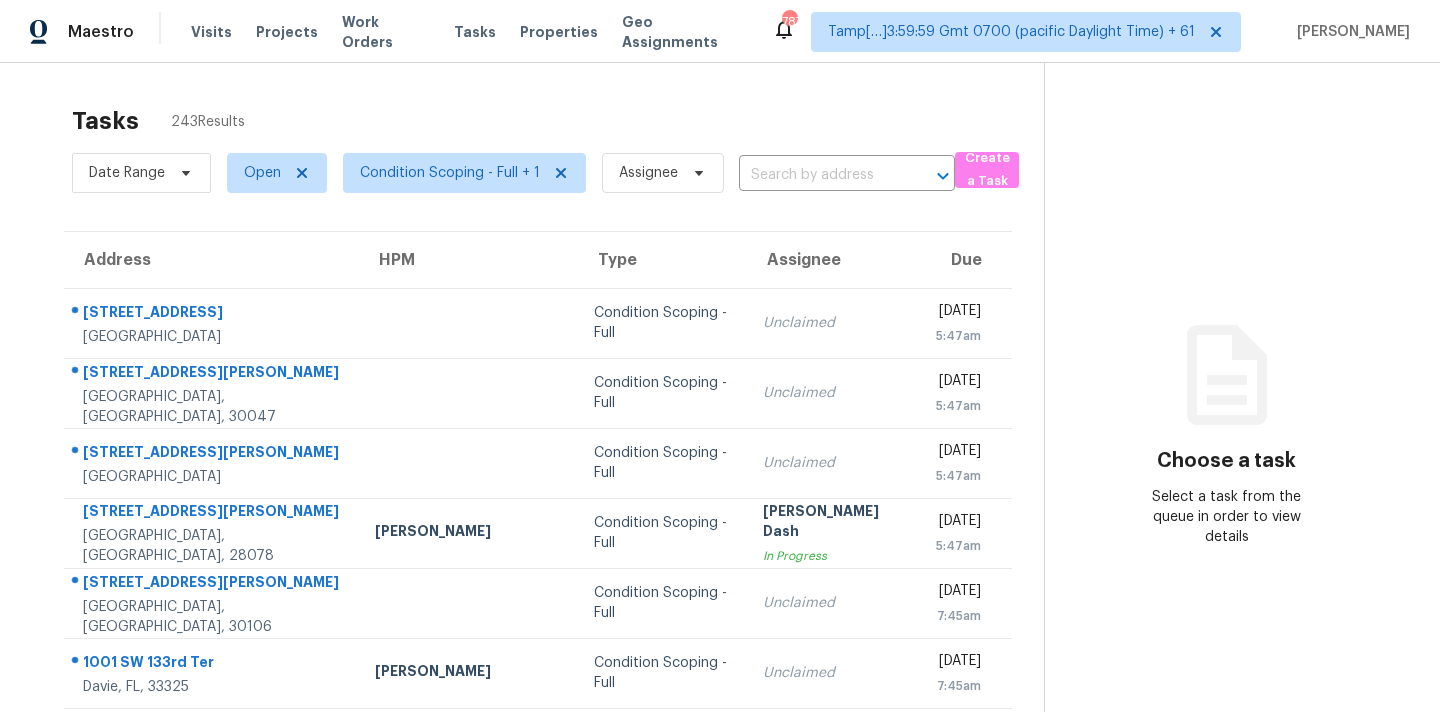scroll, scrollTop: 0, scrollLeft: 0, axis: both 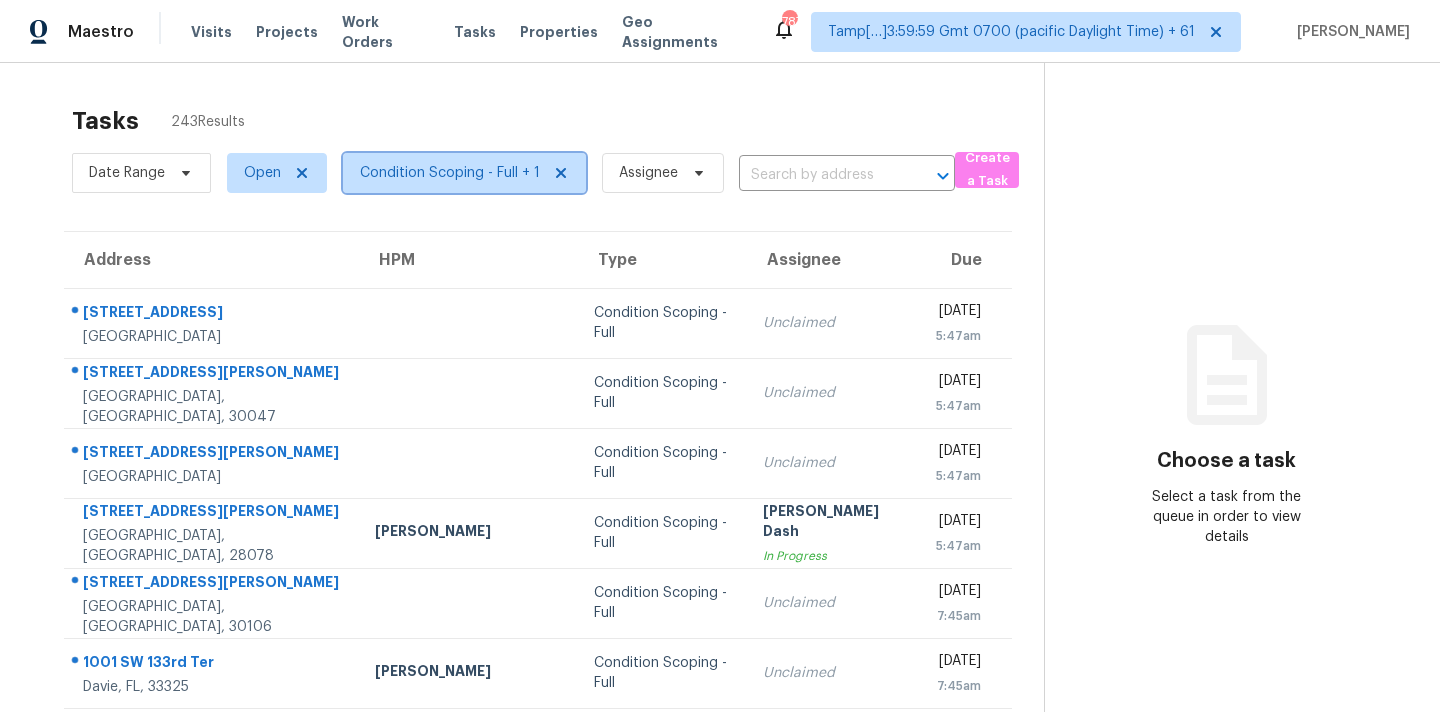 click on "Condition Scoping - Full + 1" at bounding box center [450, 173] 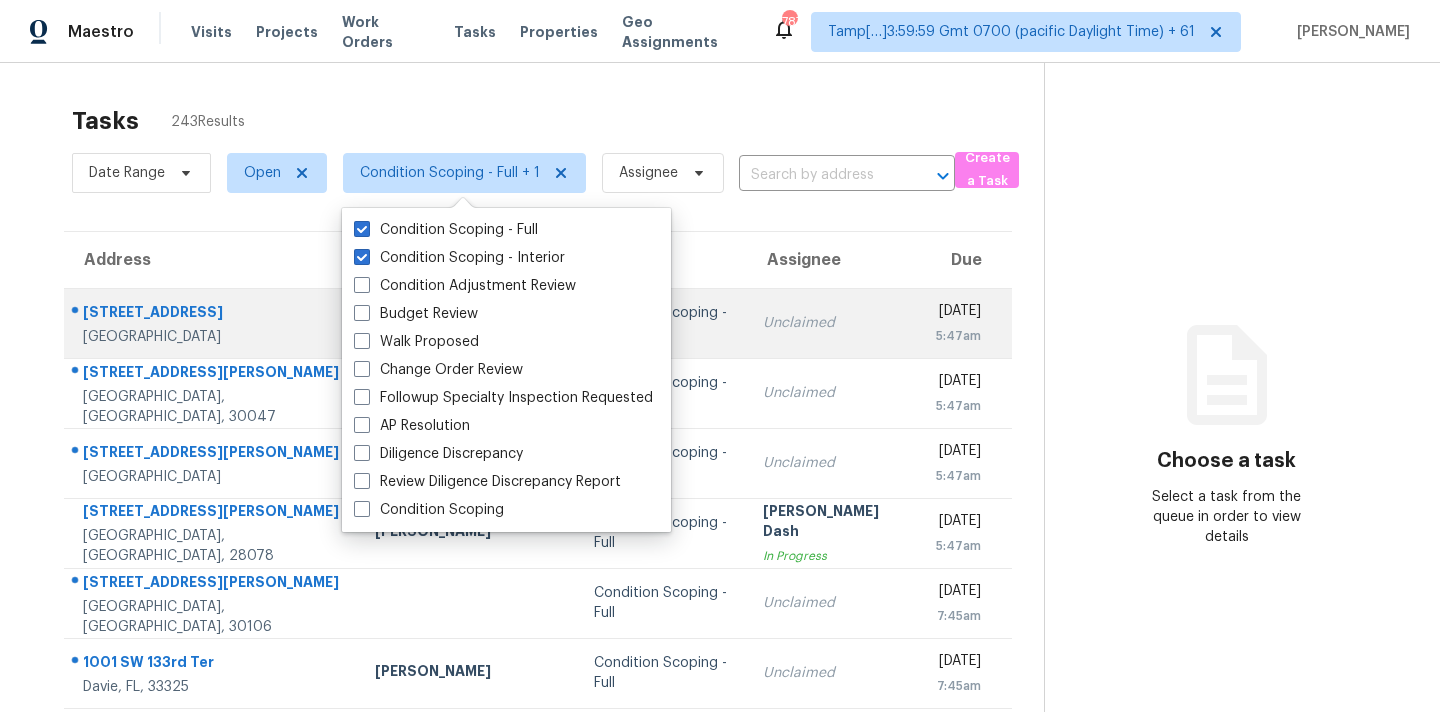 click on "Unclaimed" at bounding box center [832, 323] 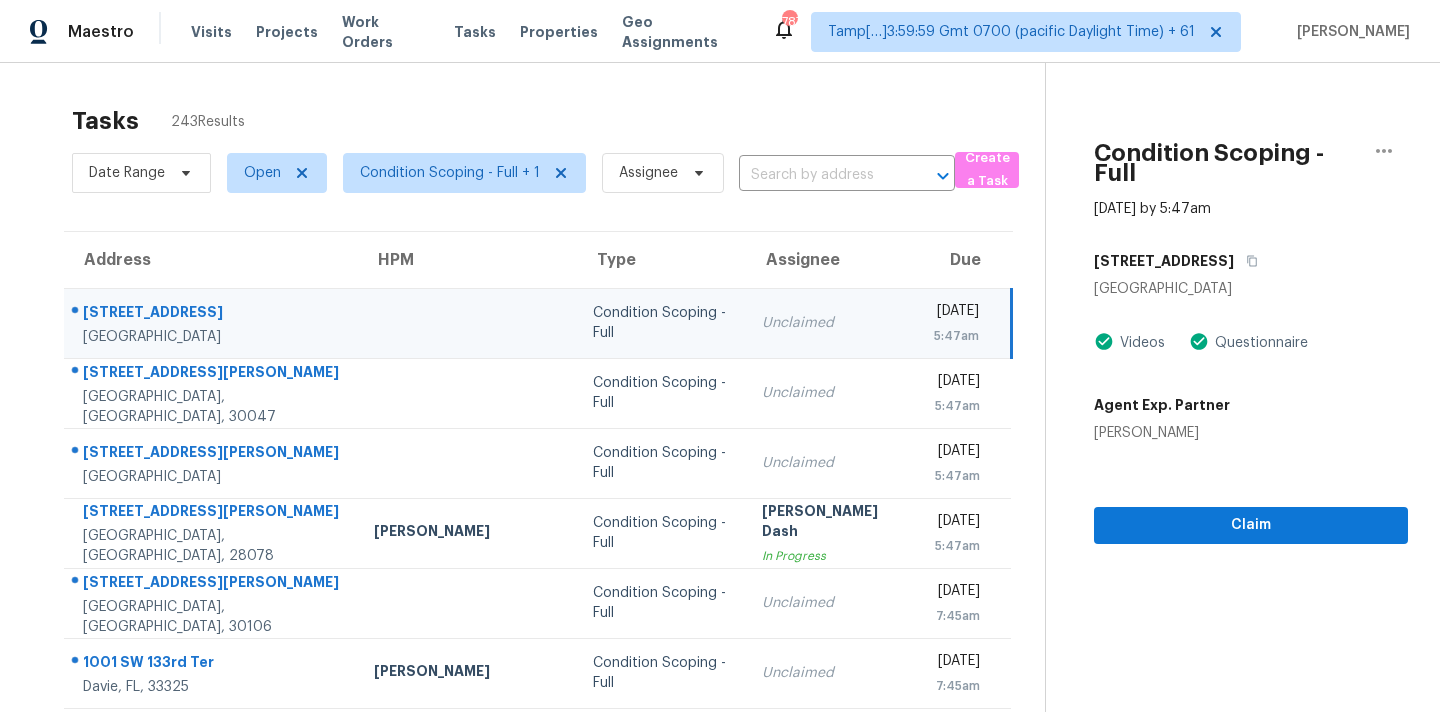 click on "Condition Scoping - Full" at bounding box center [661, 323] 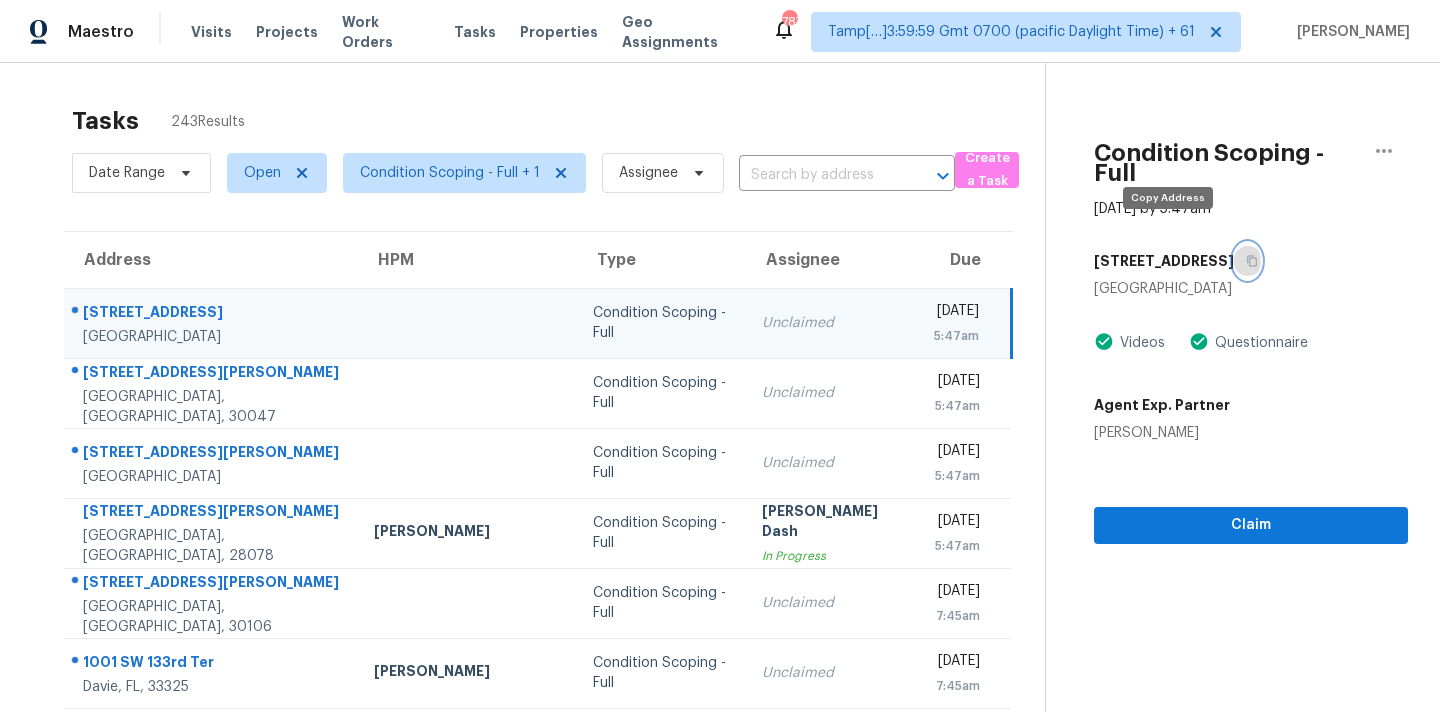 click 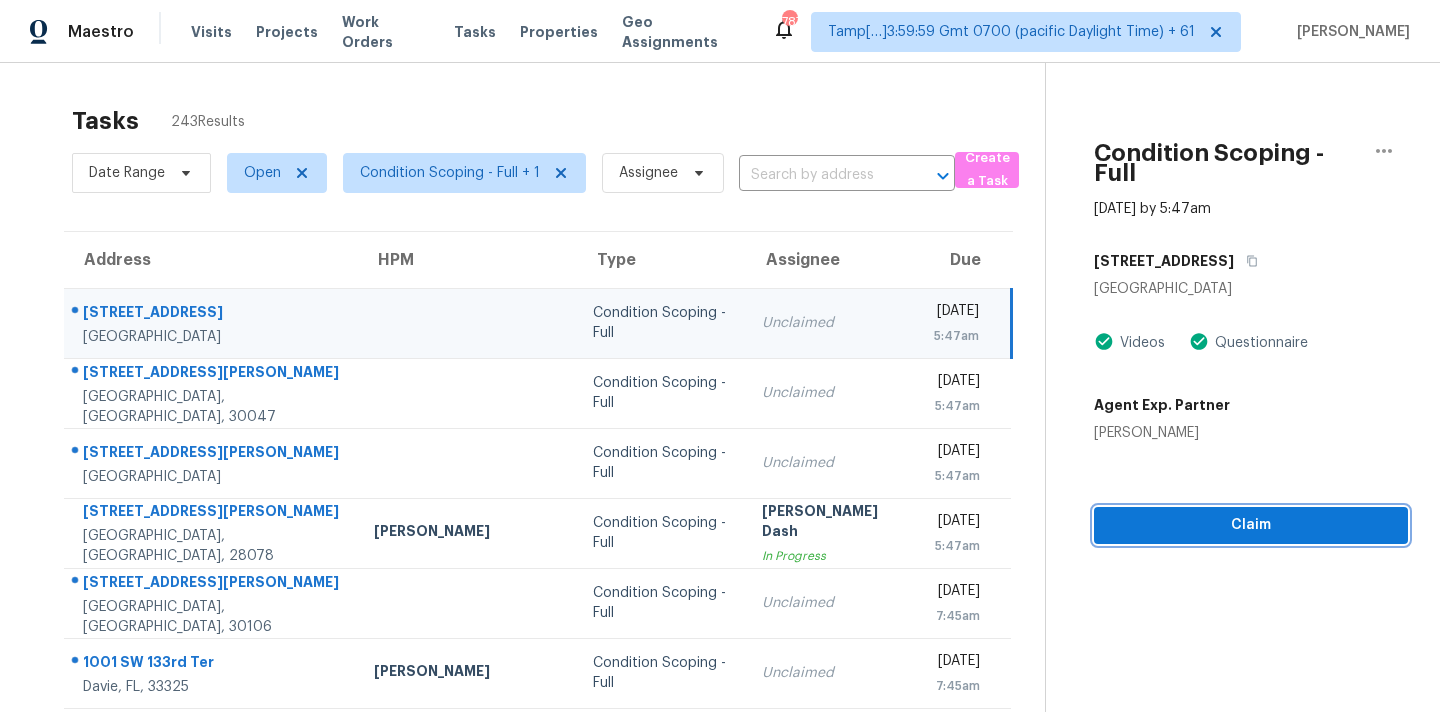 click on "Claim" at bounding box center (1251, 525) 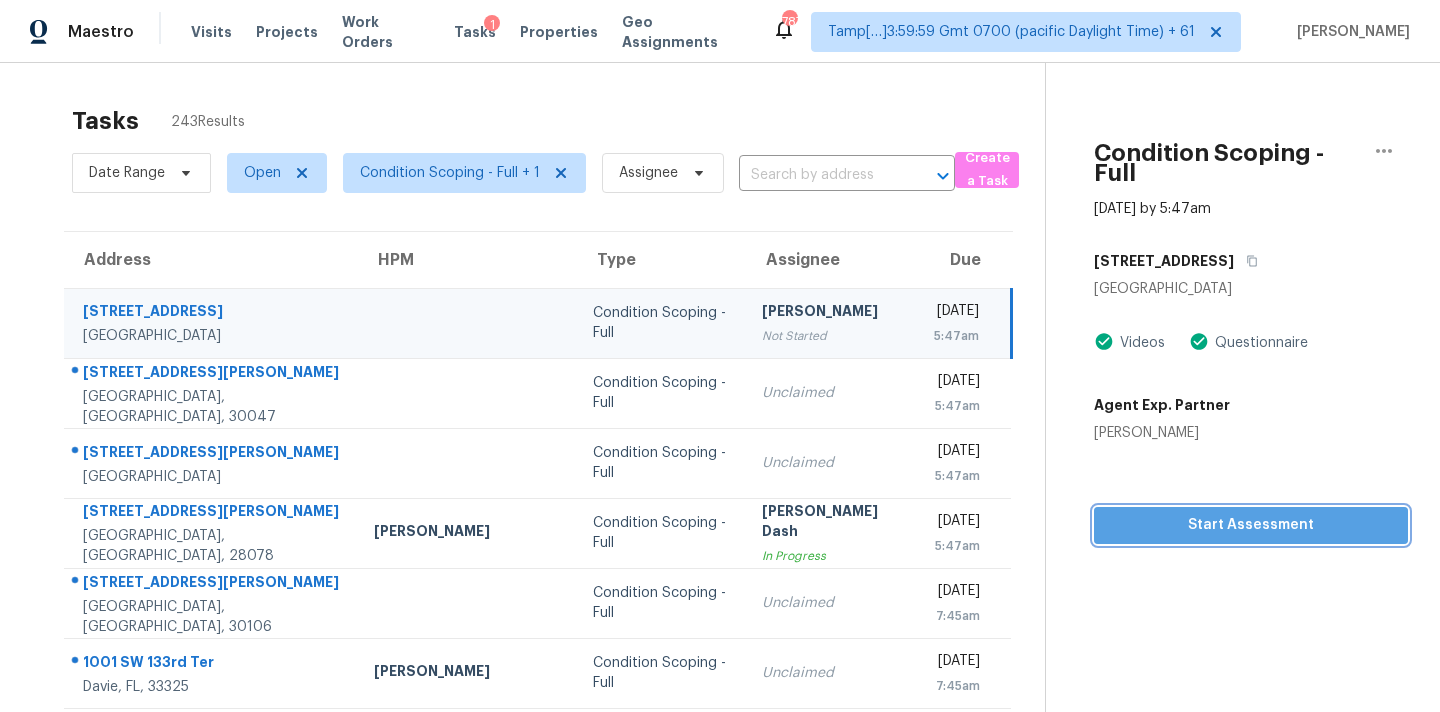 click on "Start Assessment" at bounding box center [1251, 525] 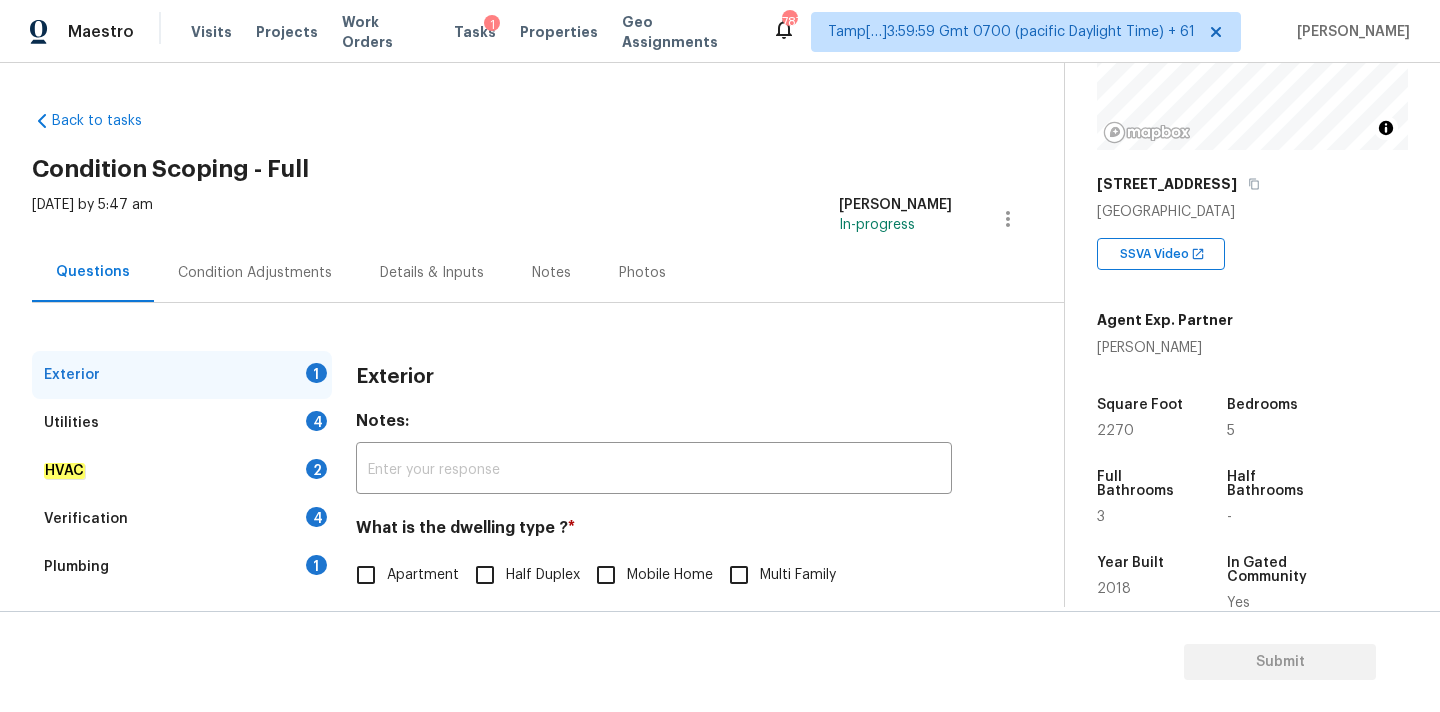 scroll, scrollTop: 212, scrollLeft: 0, axis: vertical 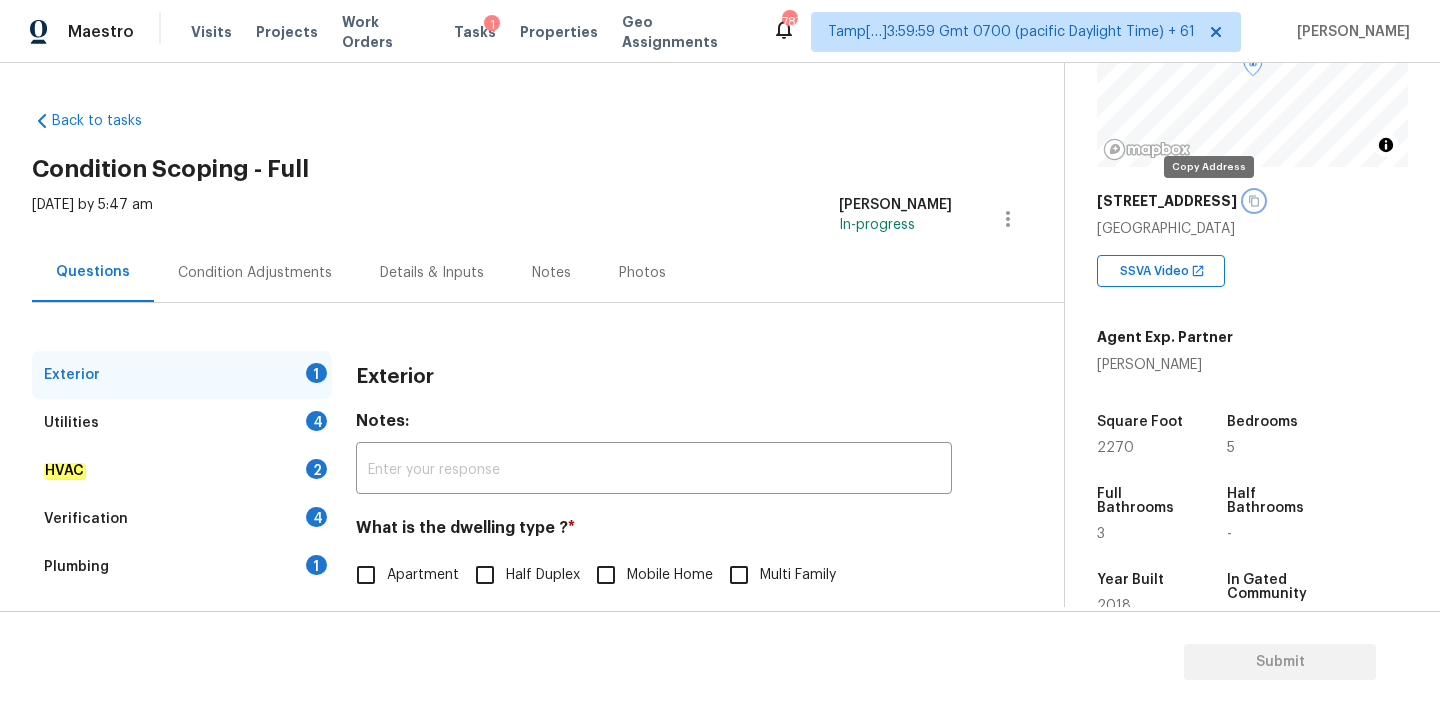 click 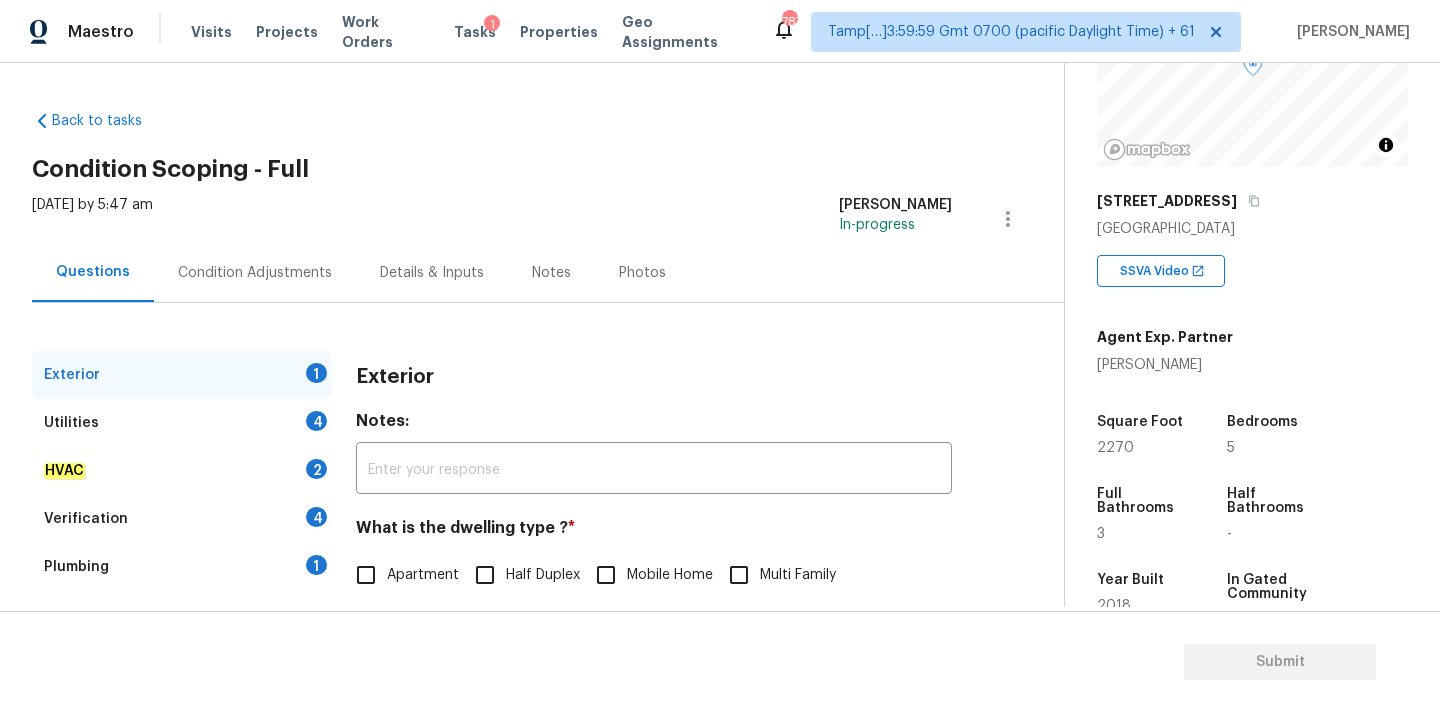 click on "Back to tasks Condition Scoping - Full [DATE] by 5:47 am   [PERSON_NAME] Omsekar In-progress Questions Condition Adjustments Details & Inputs Notes Photos Exterior 1 Utilities 4 HVAC 2 Verification 4 Plumbing 1 Roof Gated Community 1 Pricing 5 Add Area Exterior Notes: ​ What is the dwelling type ?  * Apartment Half Duplex Mobile Home Multi Family Single Family Townhouse Other Unknown Add optional photos here Photos" at bounding box center [548, 476] 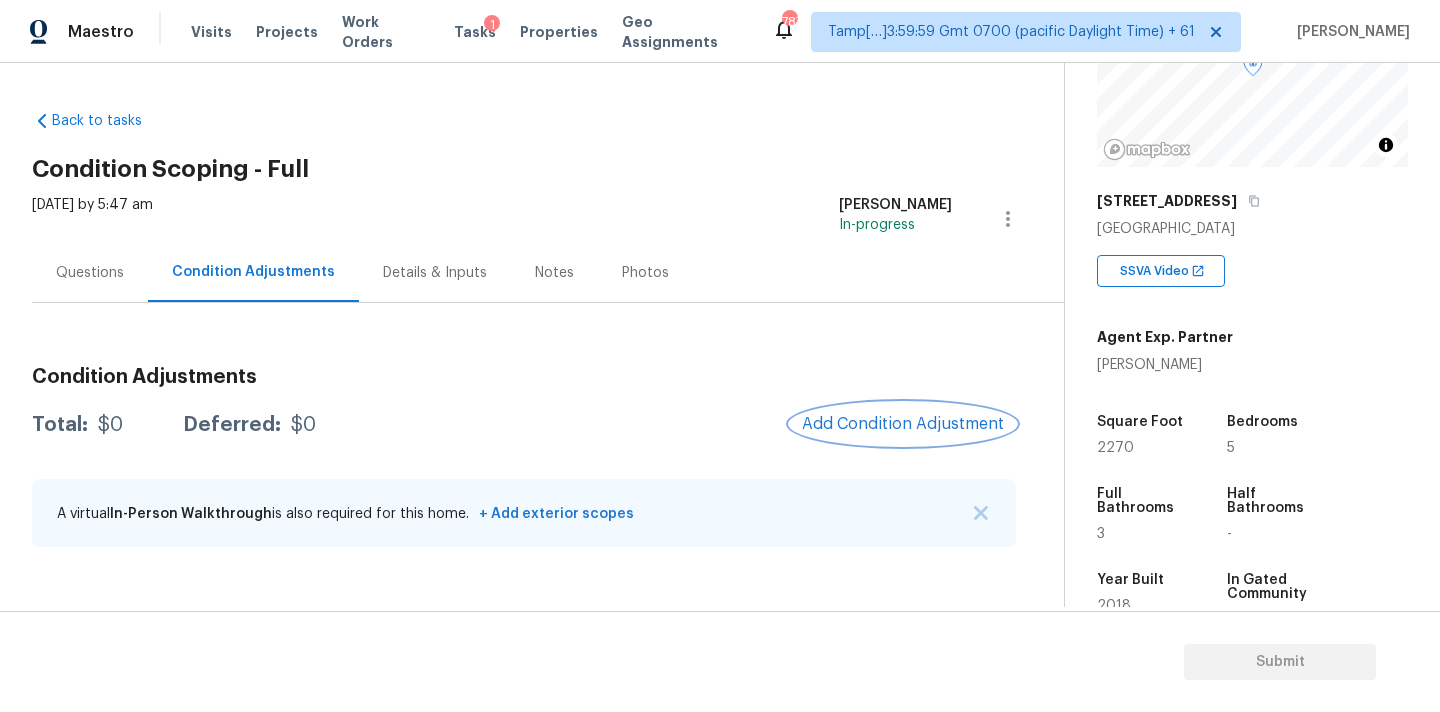 click on "Add Condition Adjustment" at bounding box center (903, 424) 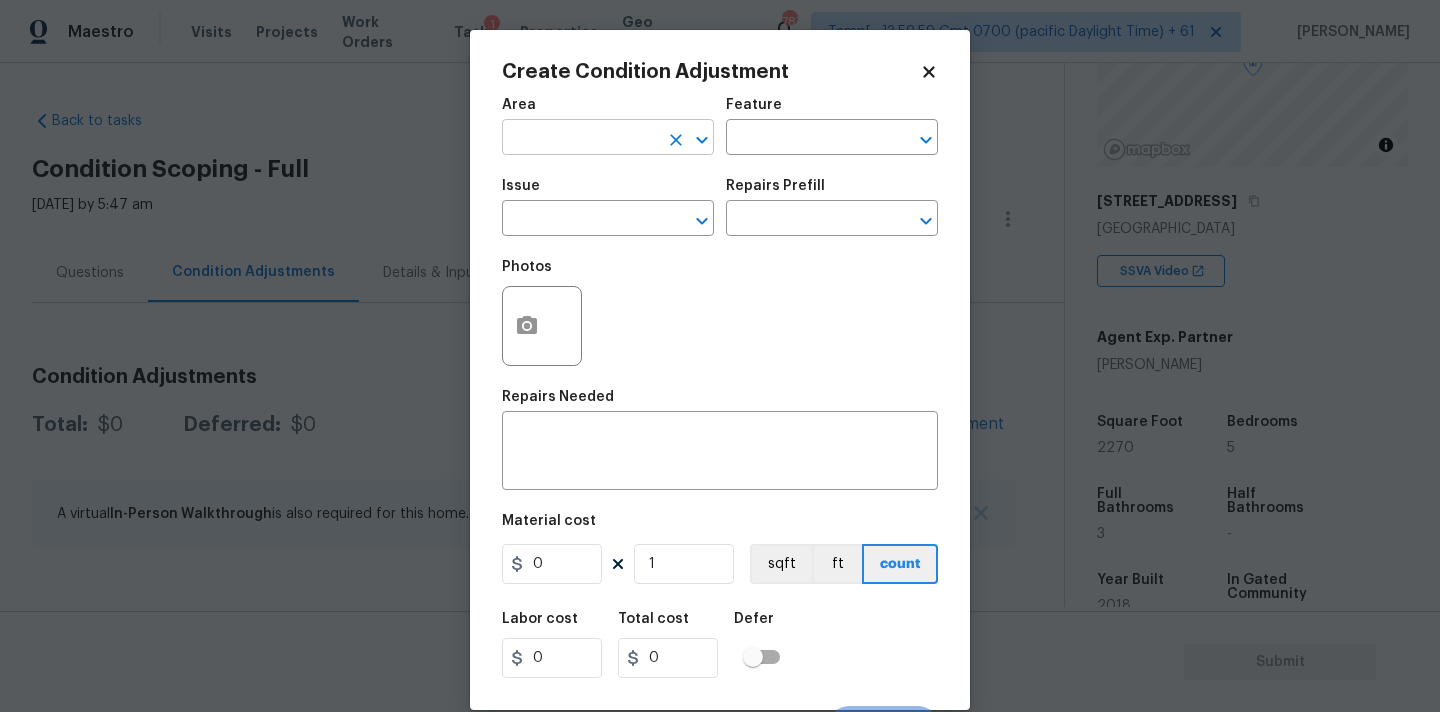 click at bounding box center [580, 139] 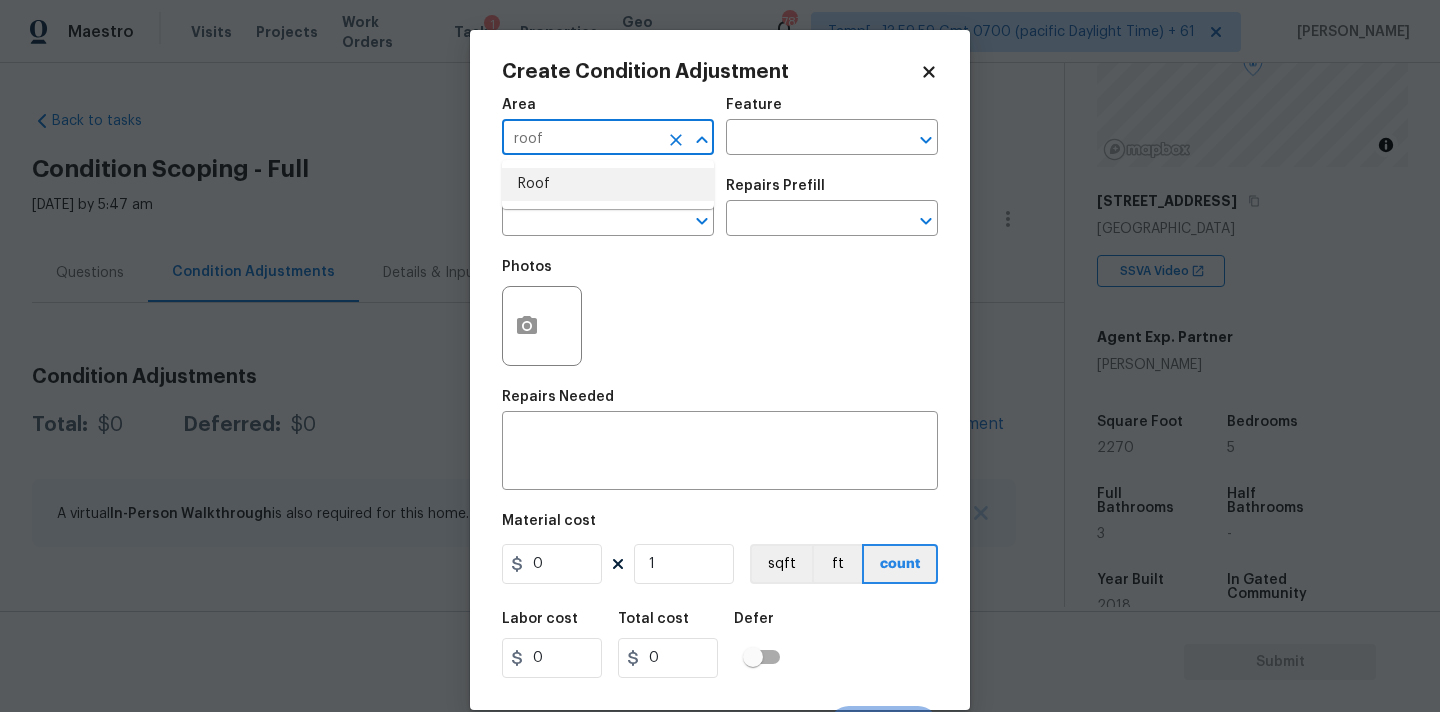 click on "Roof" at bounding box center (608, 184) 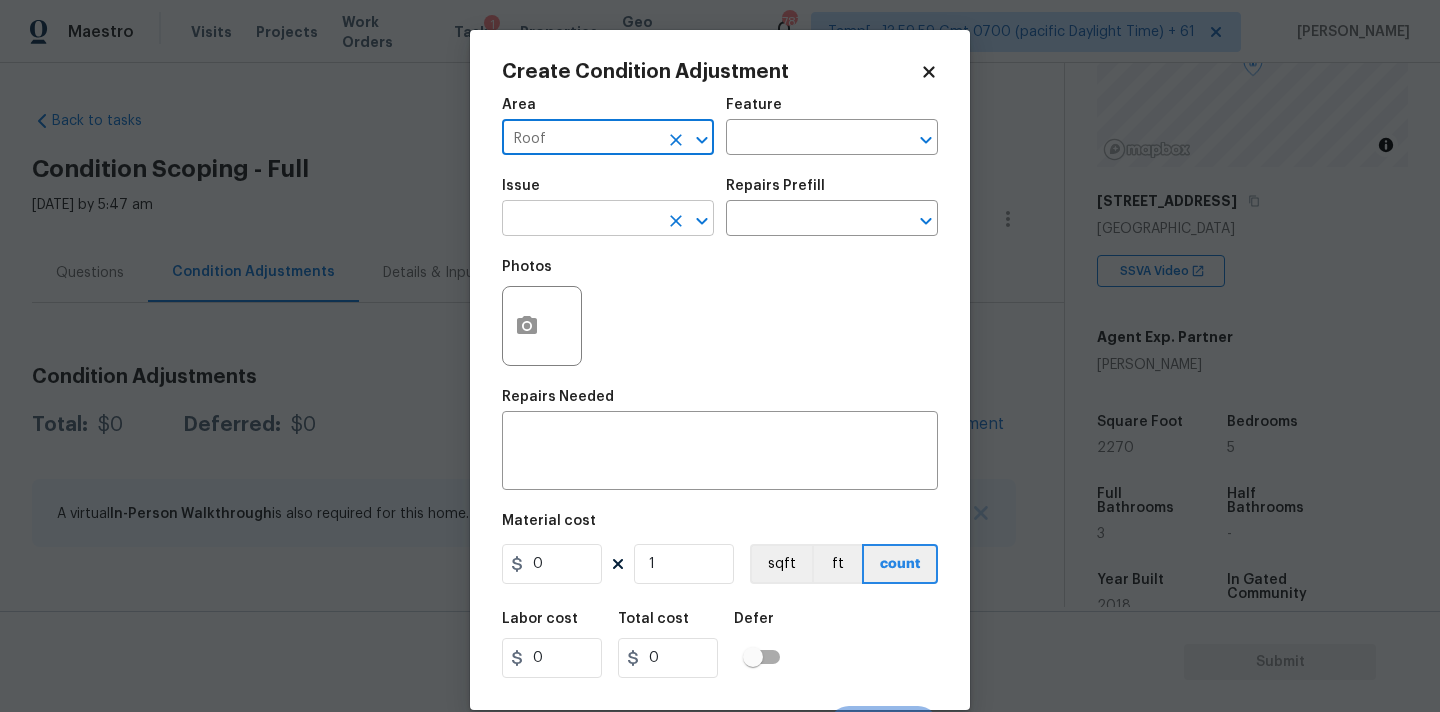type on "Roof" 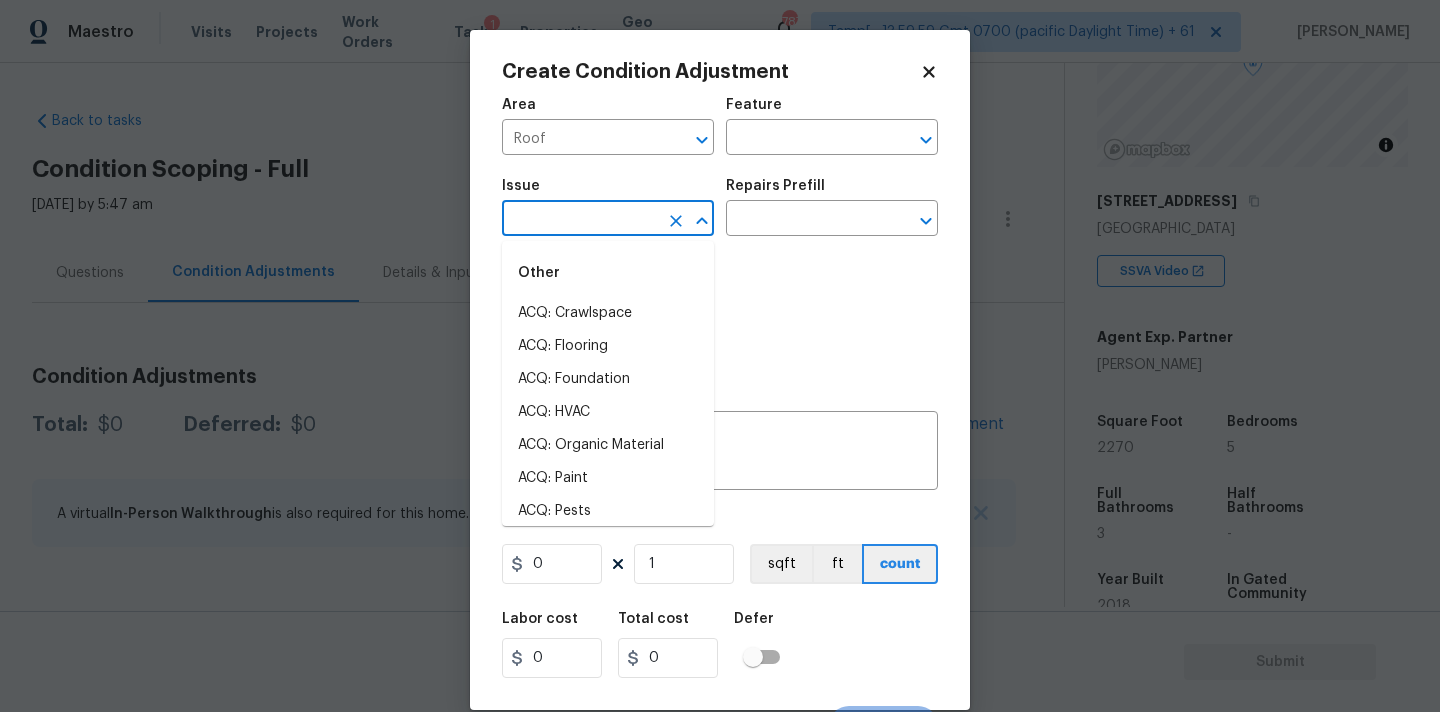 click at bounding box center [580, 220] 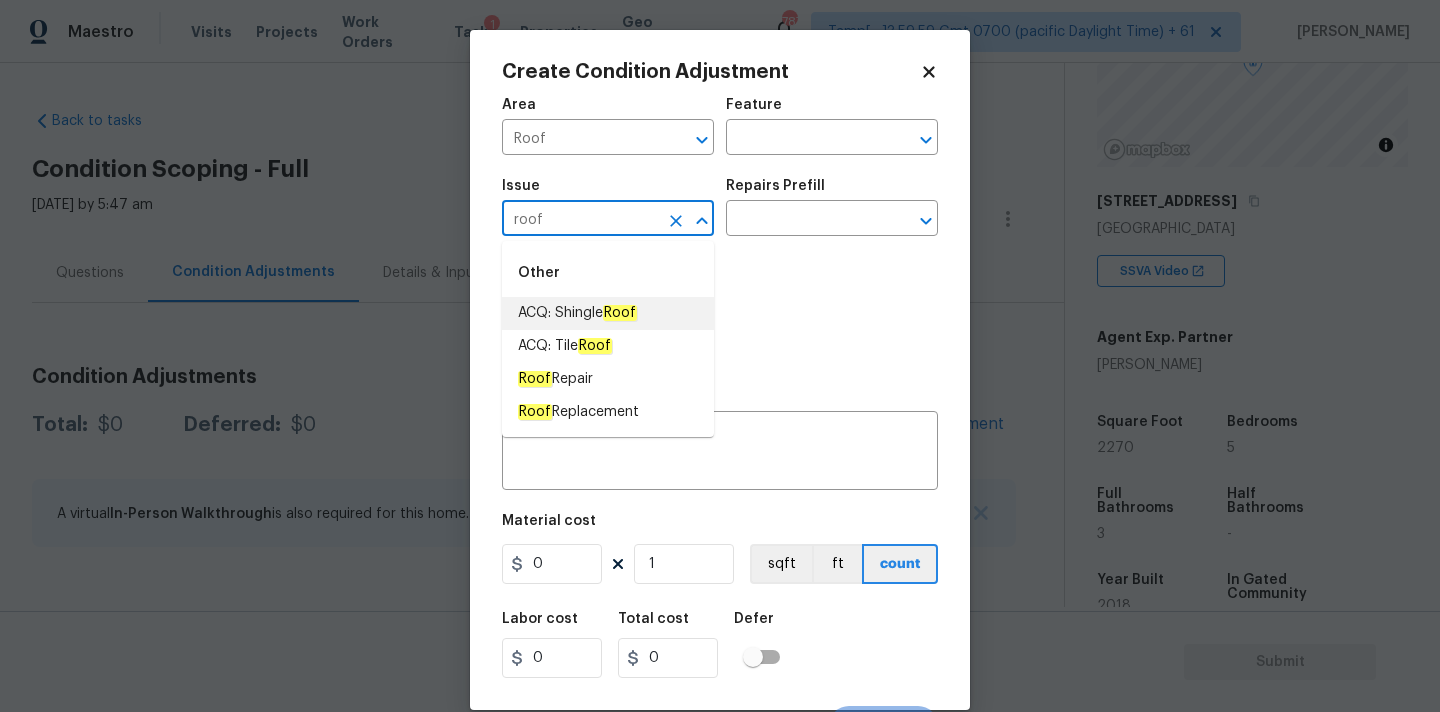 click on "ACQ: Shingle  Roof" at bounding box center [577, 313] 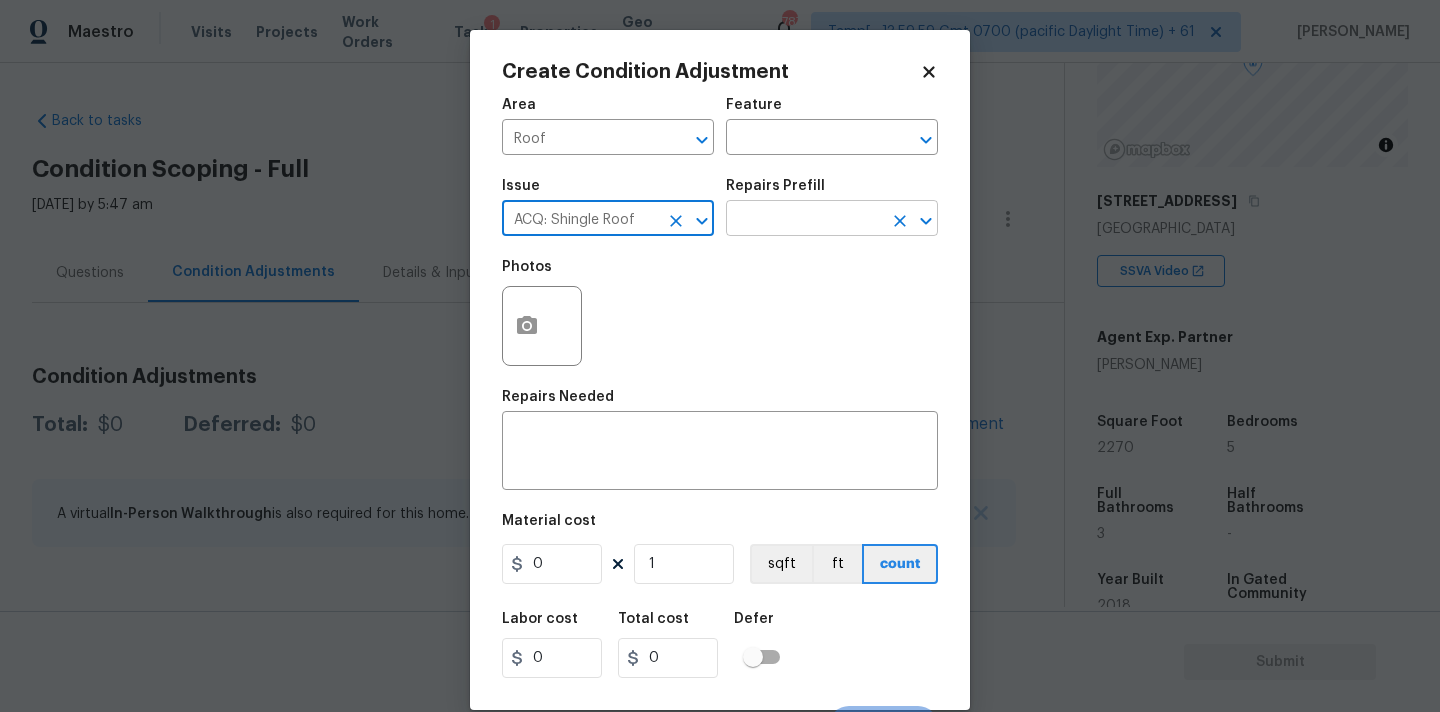 type on "ACQ: Shingle Roof" 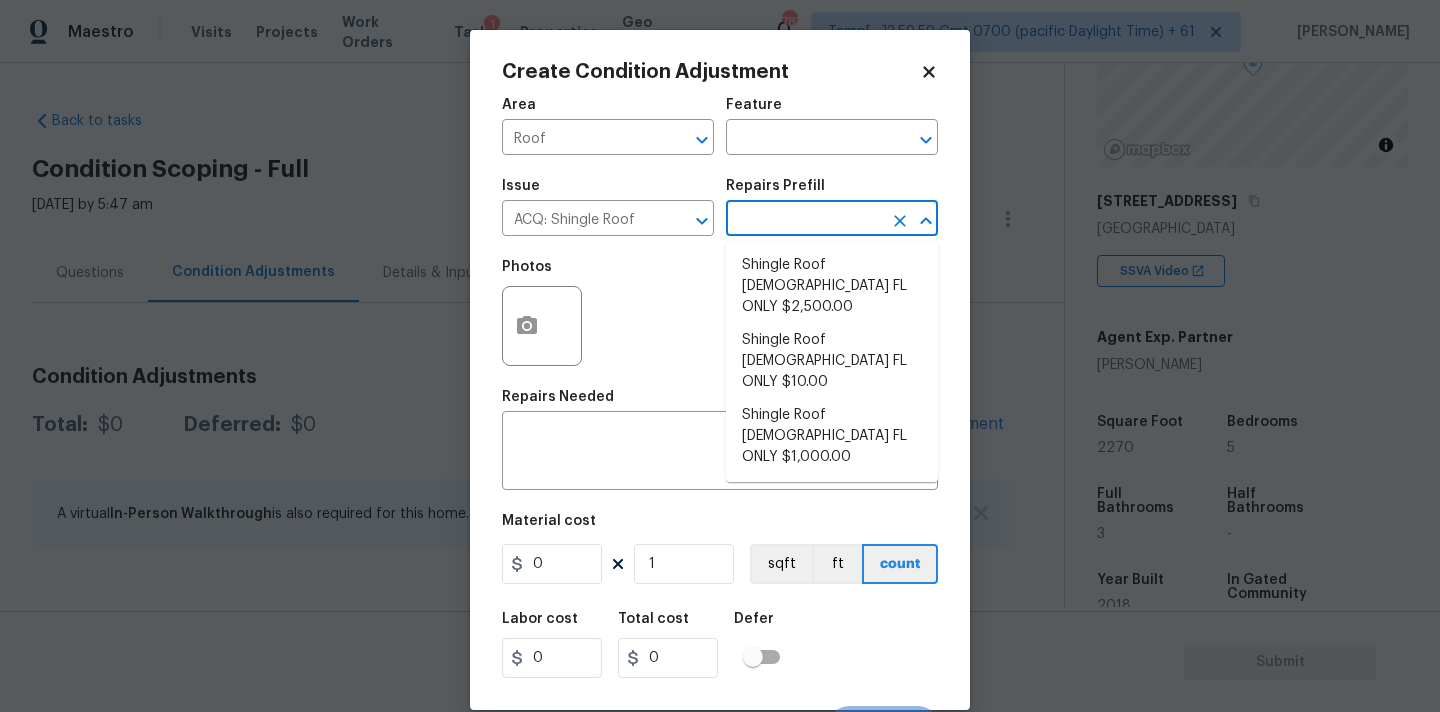 click at bounding box center [804, 220] 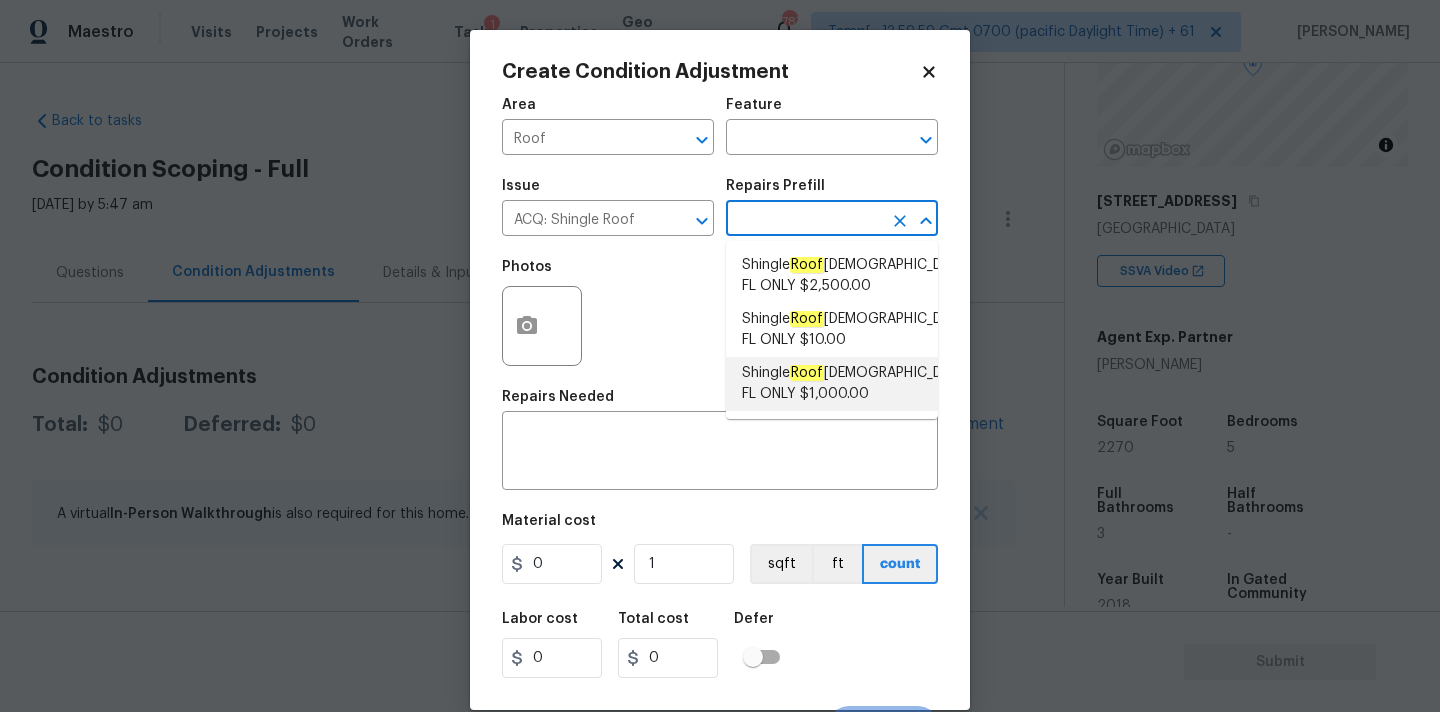 click on "Roof" at bounding box center (807, 373) 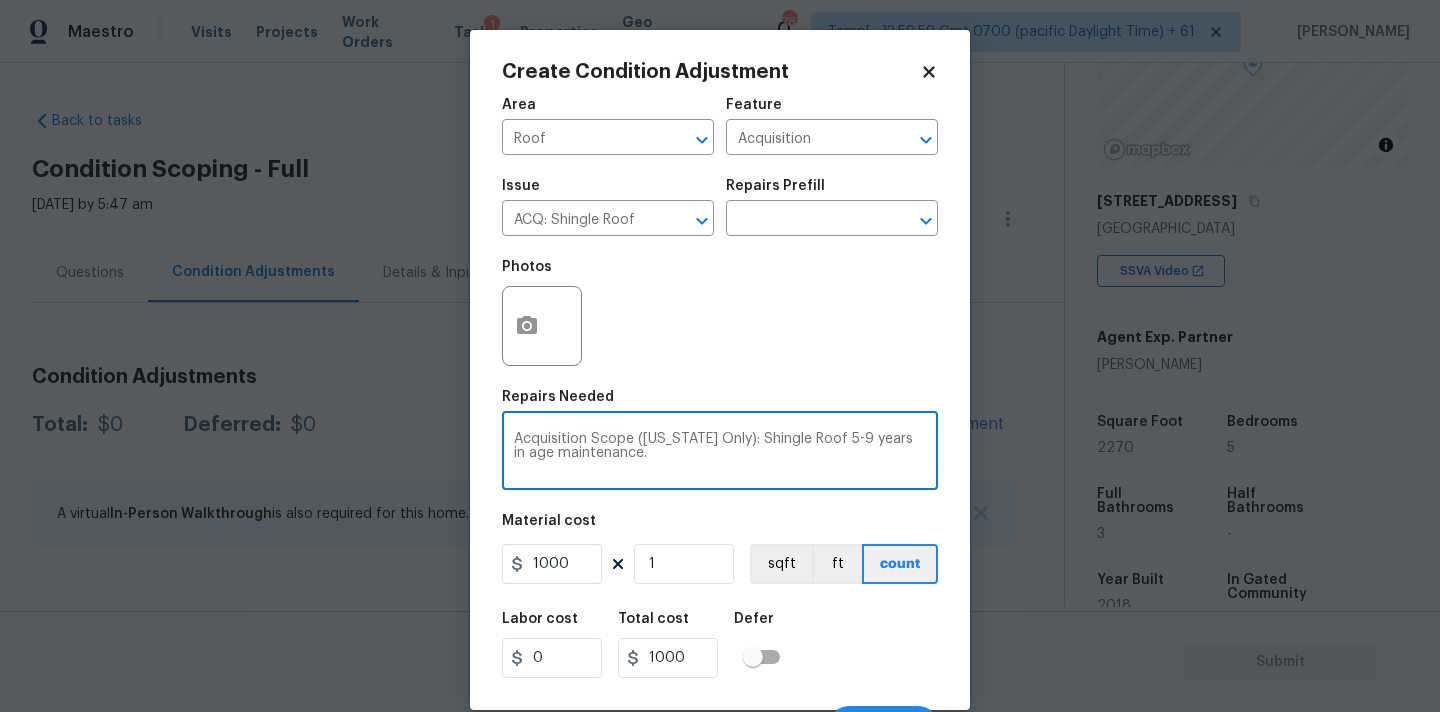 click on "Acquisition Scope ([US_STATE] Only): Shingle Roof 5-9 years in age maintenance." at bounding box center [720, 453] 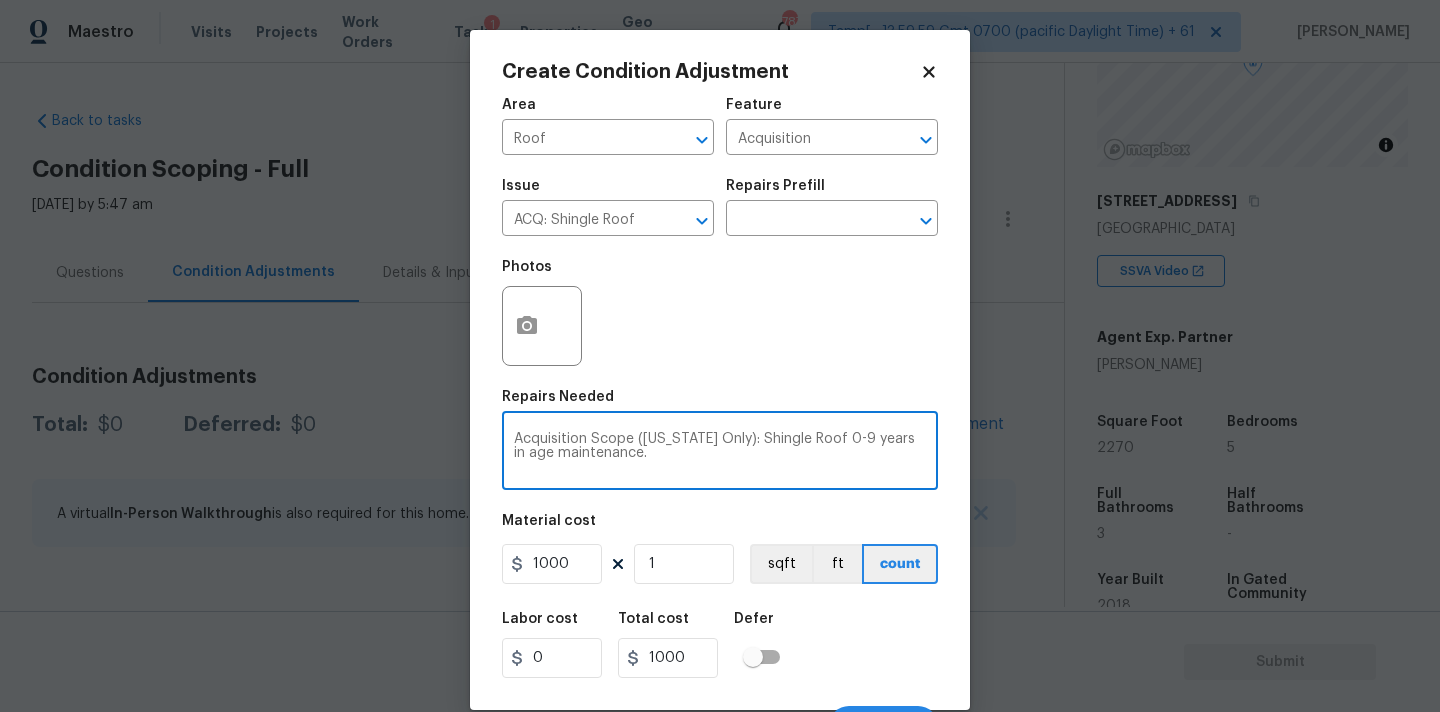type on "Acquisition Scope ([US_STATE] Only): Shingle Roof 0-9 years in age maintenance." 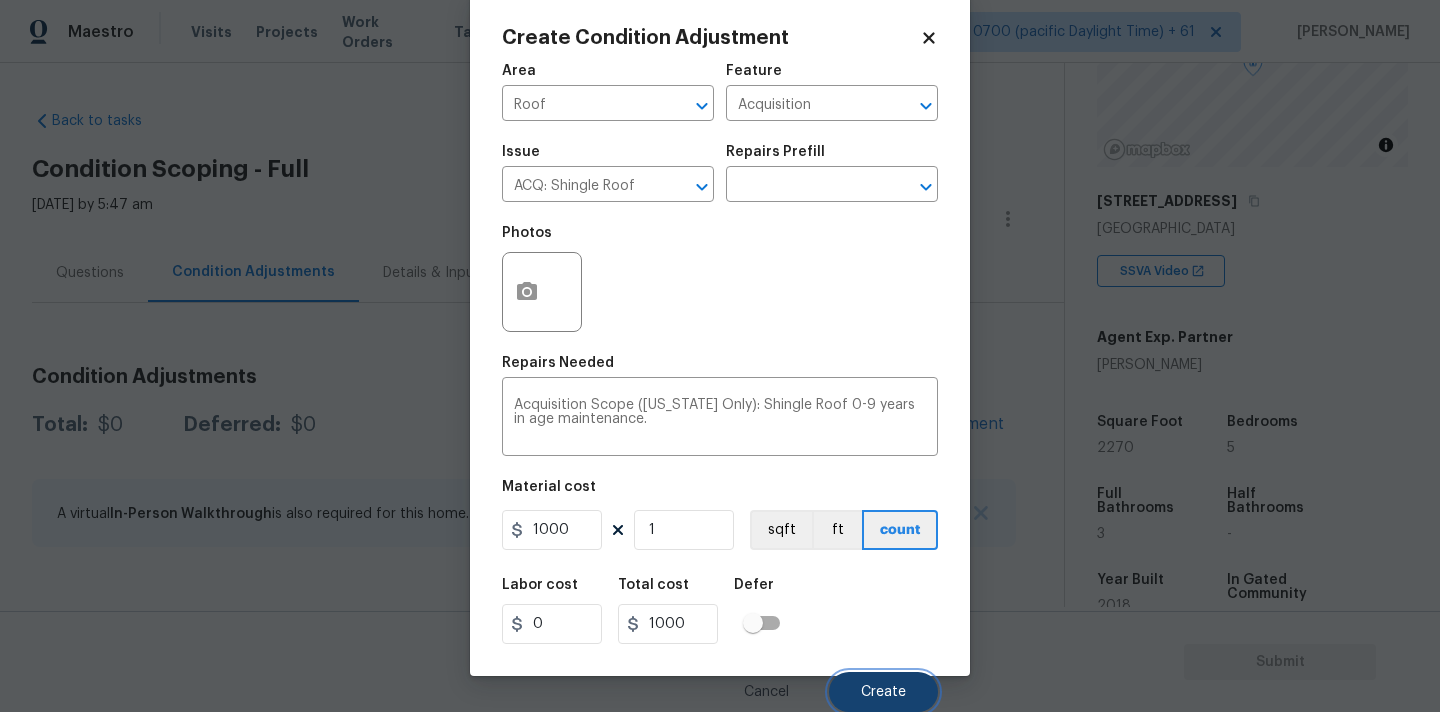 click on "Create" at bounding box center [883, 692] 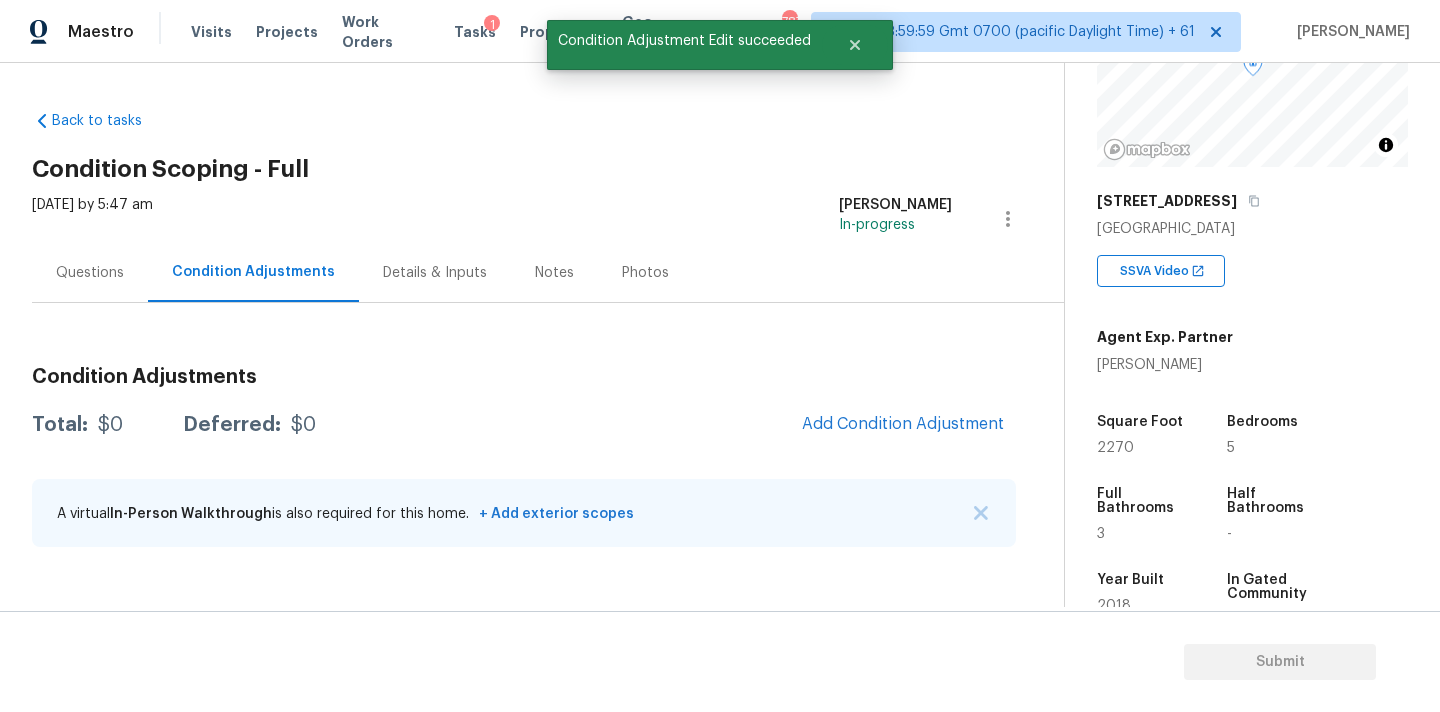 scroll, scrollTop: 28, scrollLeft: 0, axis: vertical 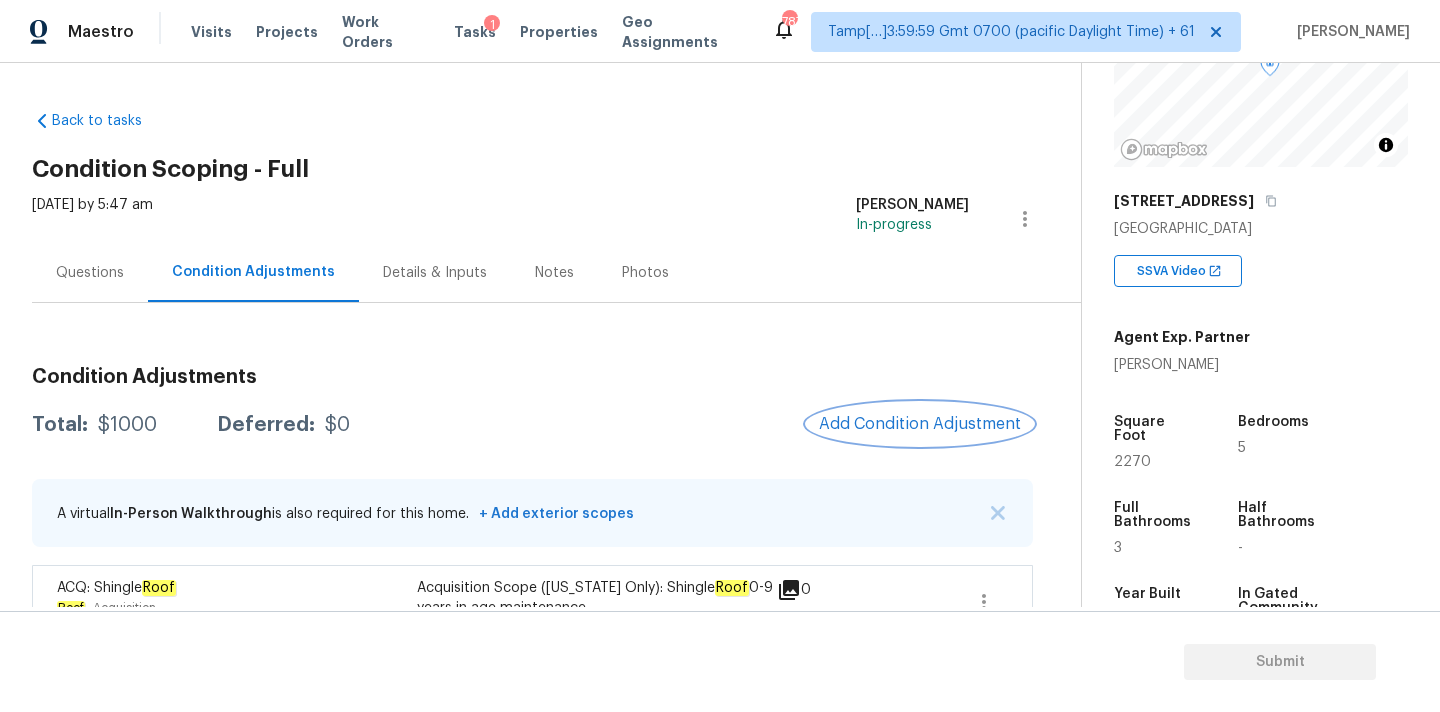 click on "Add Condition Adjustment" at bounding box center [920, 424] 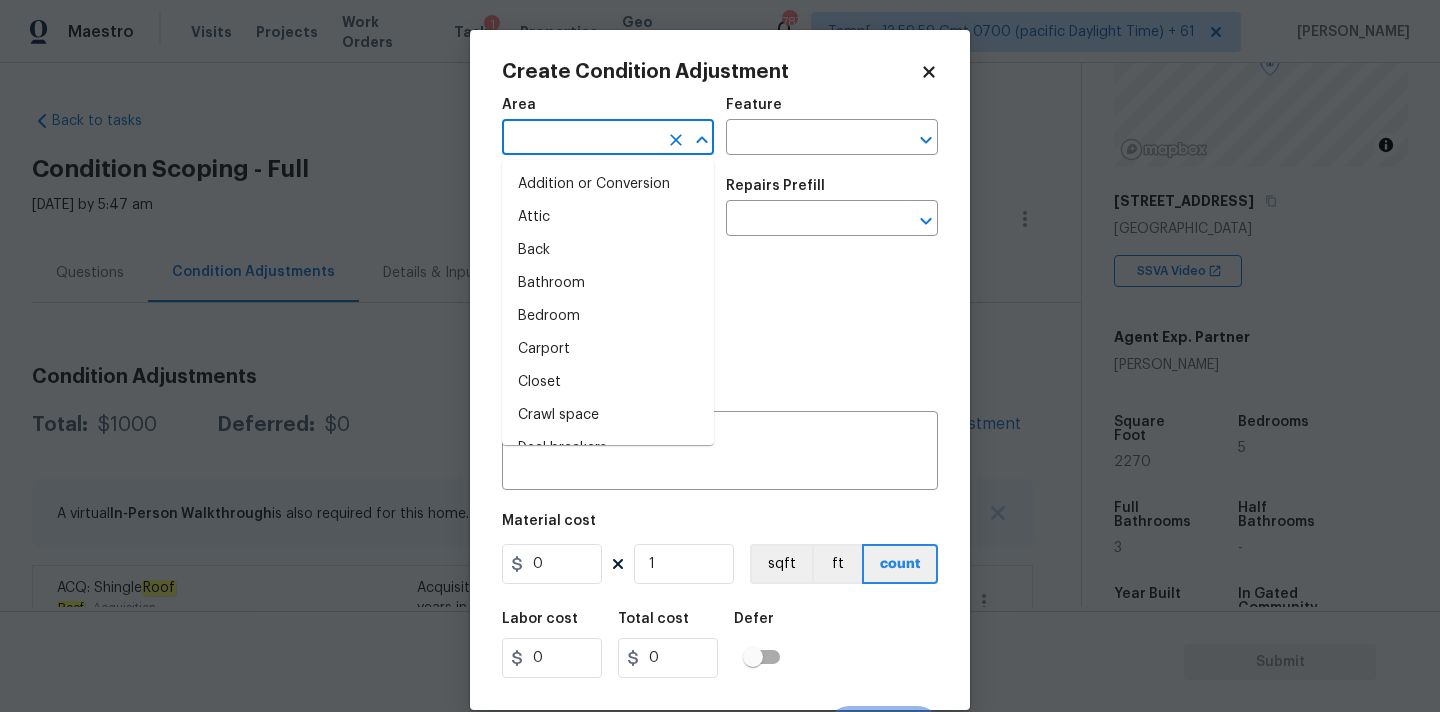 click at bounding box center [580, 139] 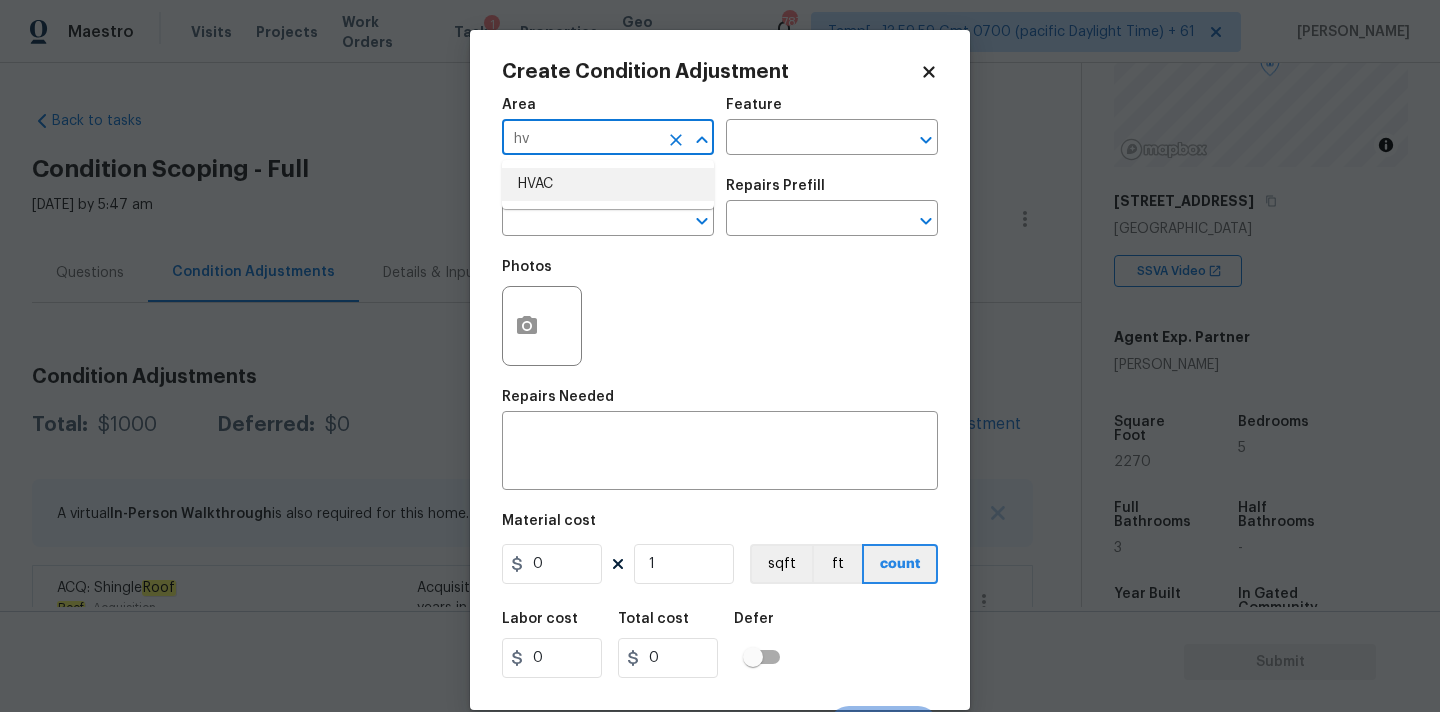click on "HVAC" at bounding box center (608, 184) 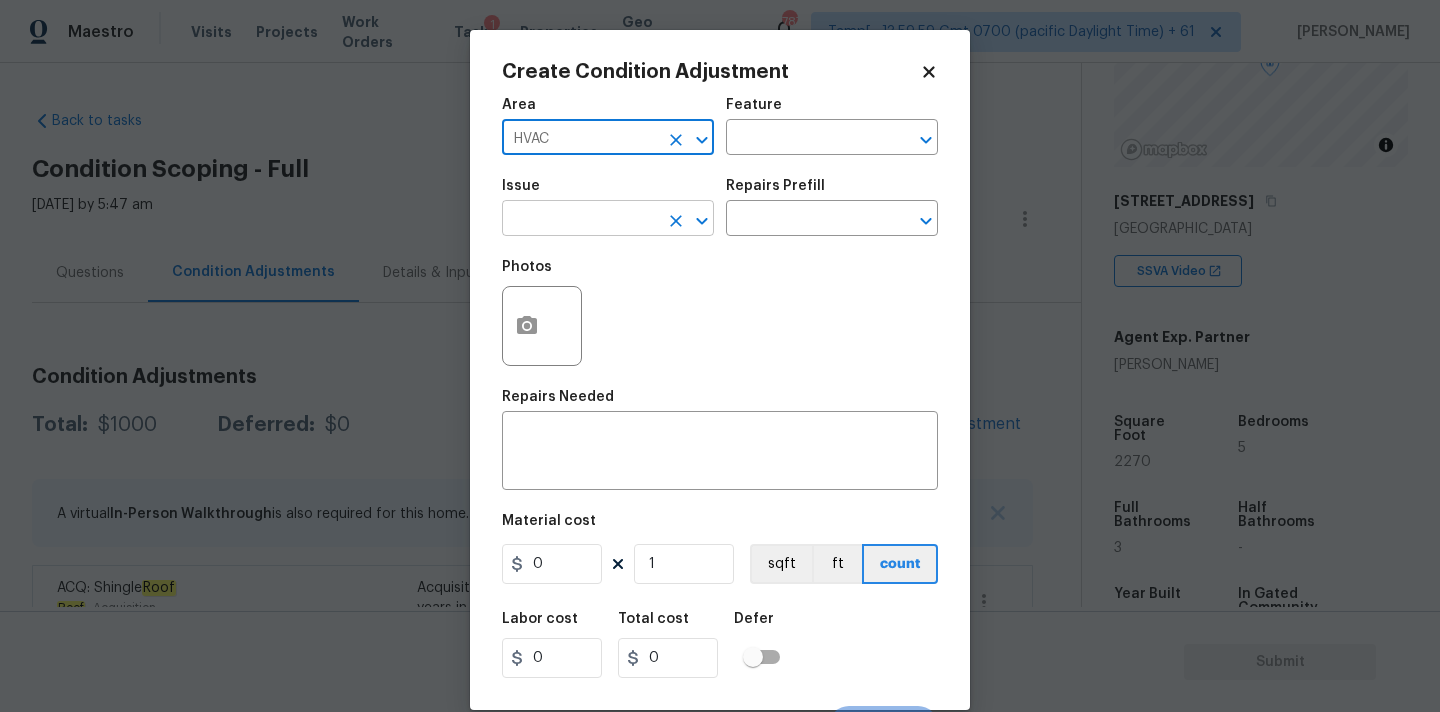 type on "HVAC" 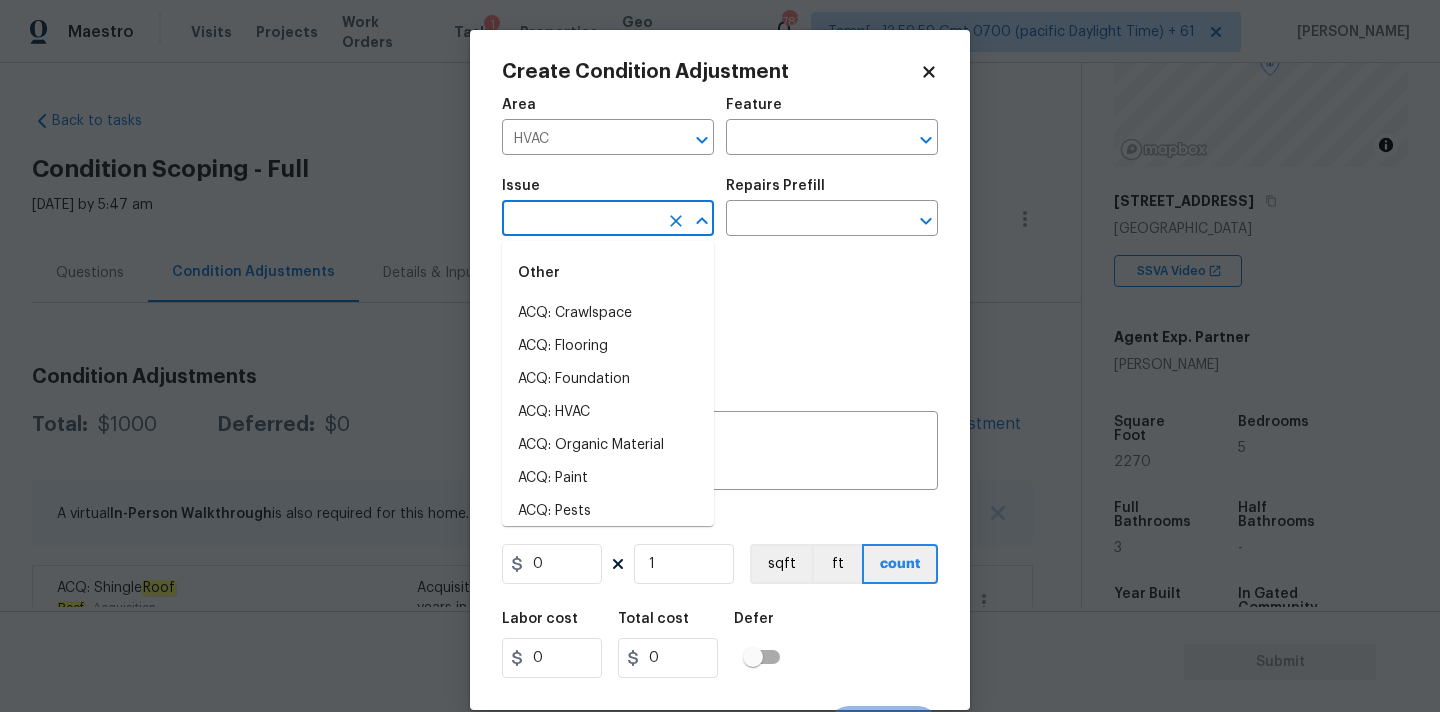 click at bounding box center (580, 220) 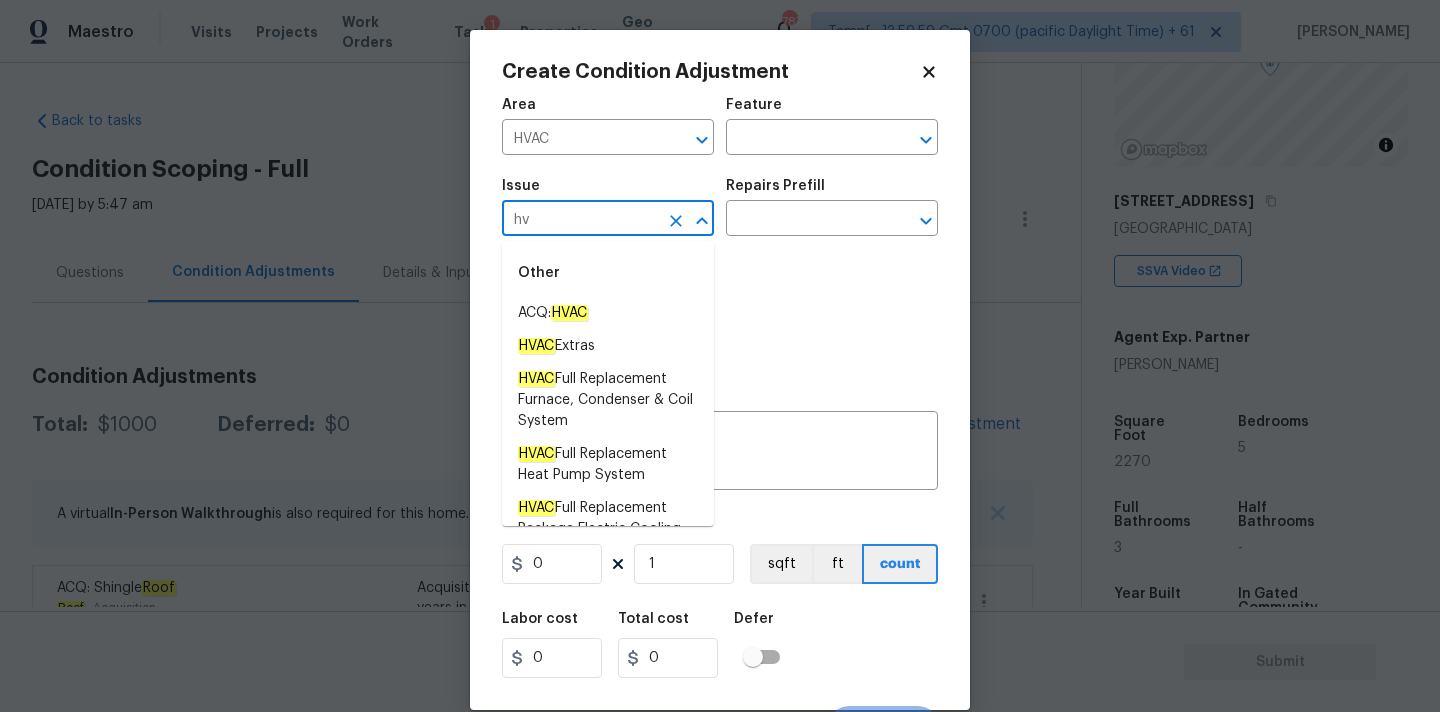 click on "Other" at bounding box center [608, 273] 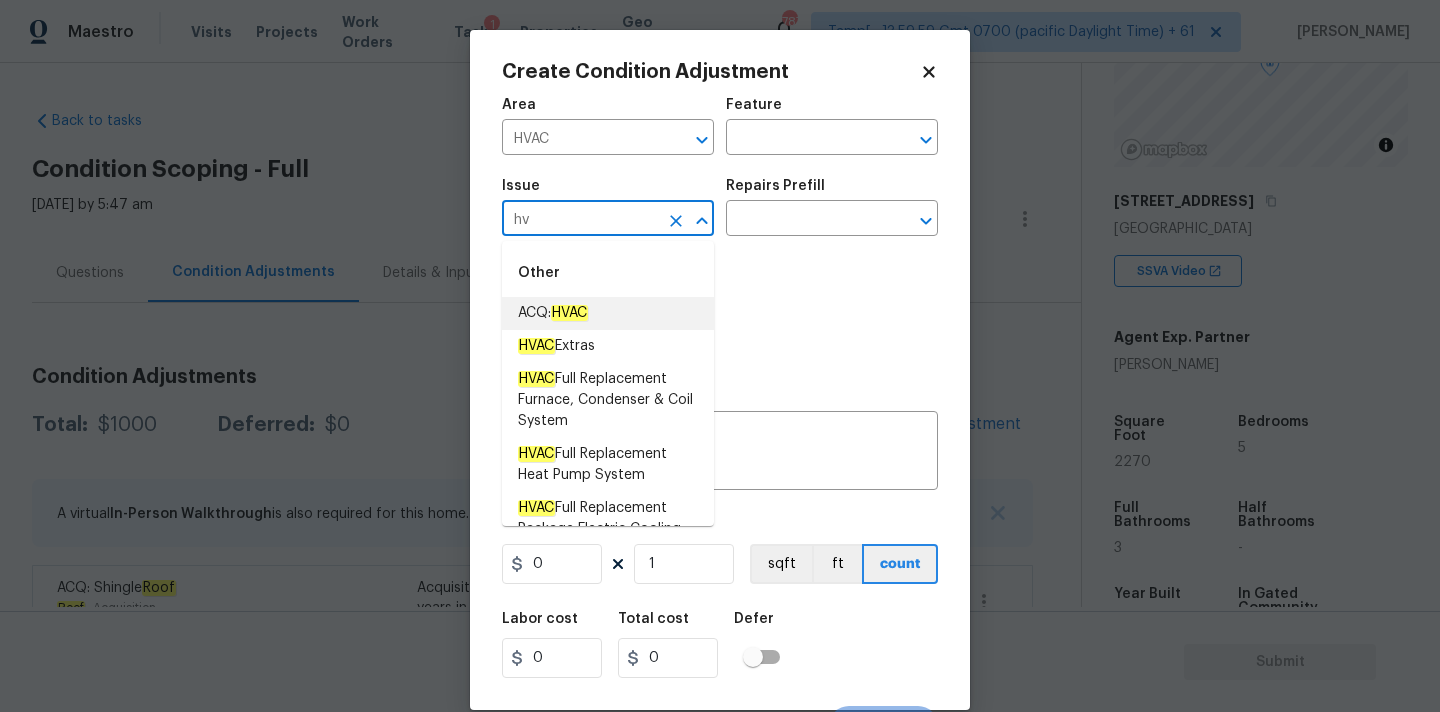 click on "HVAC" at bounding box center [569, 313] 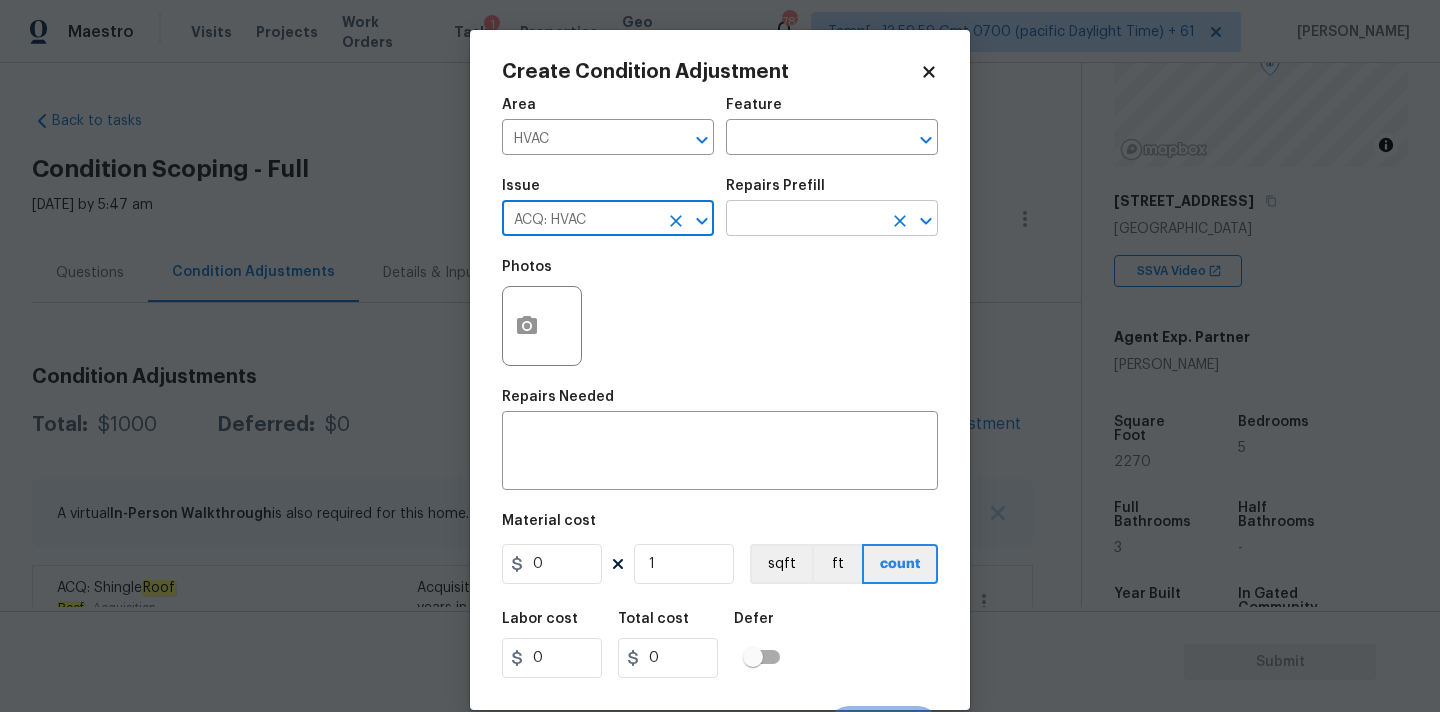 type on "ACQ: HVAC" 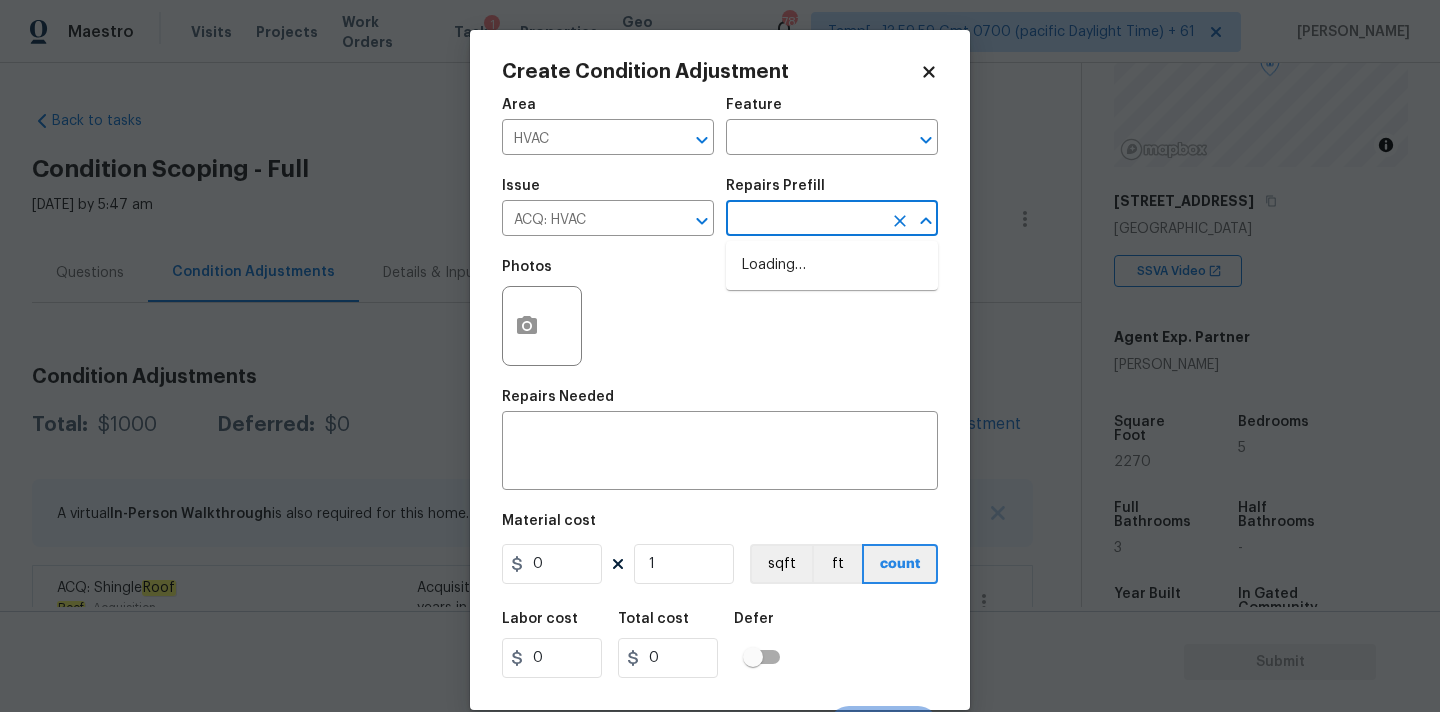 click at bounding box center [804, 220] 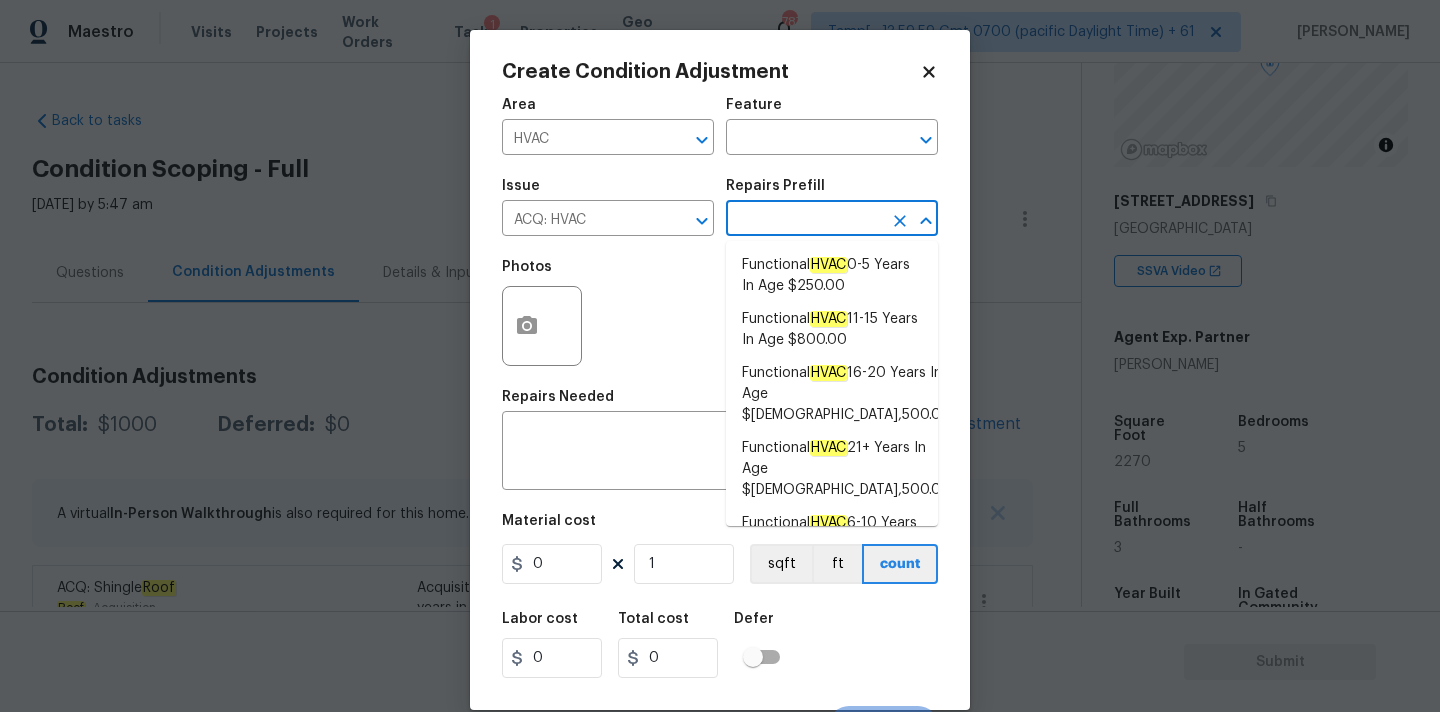 click on "Non-Functional  HVAC . Full System Replacement $5,550.00" at bounding box center (832, 598) 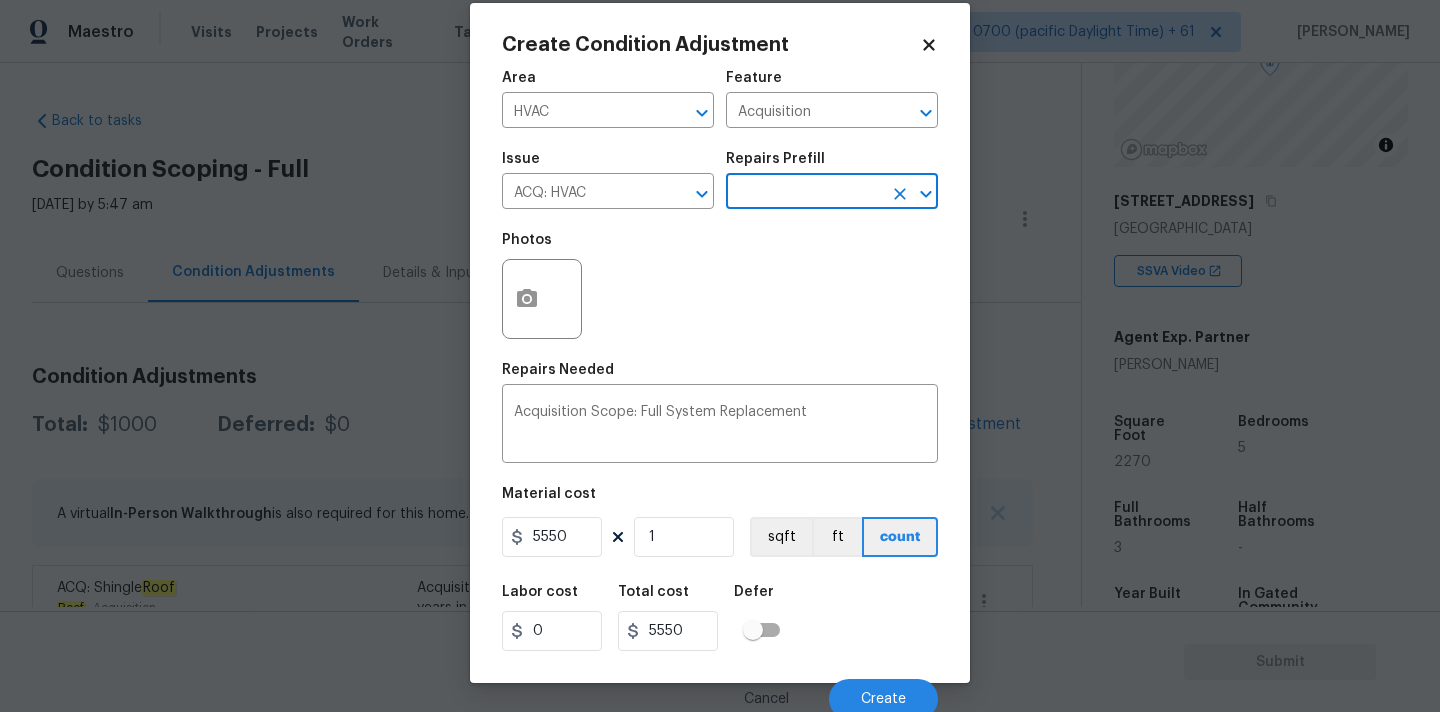 scroll, scrollTop: 35, scrollLeft: 0, axis: vertical 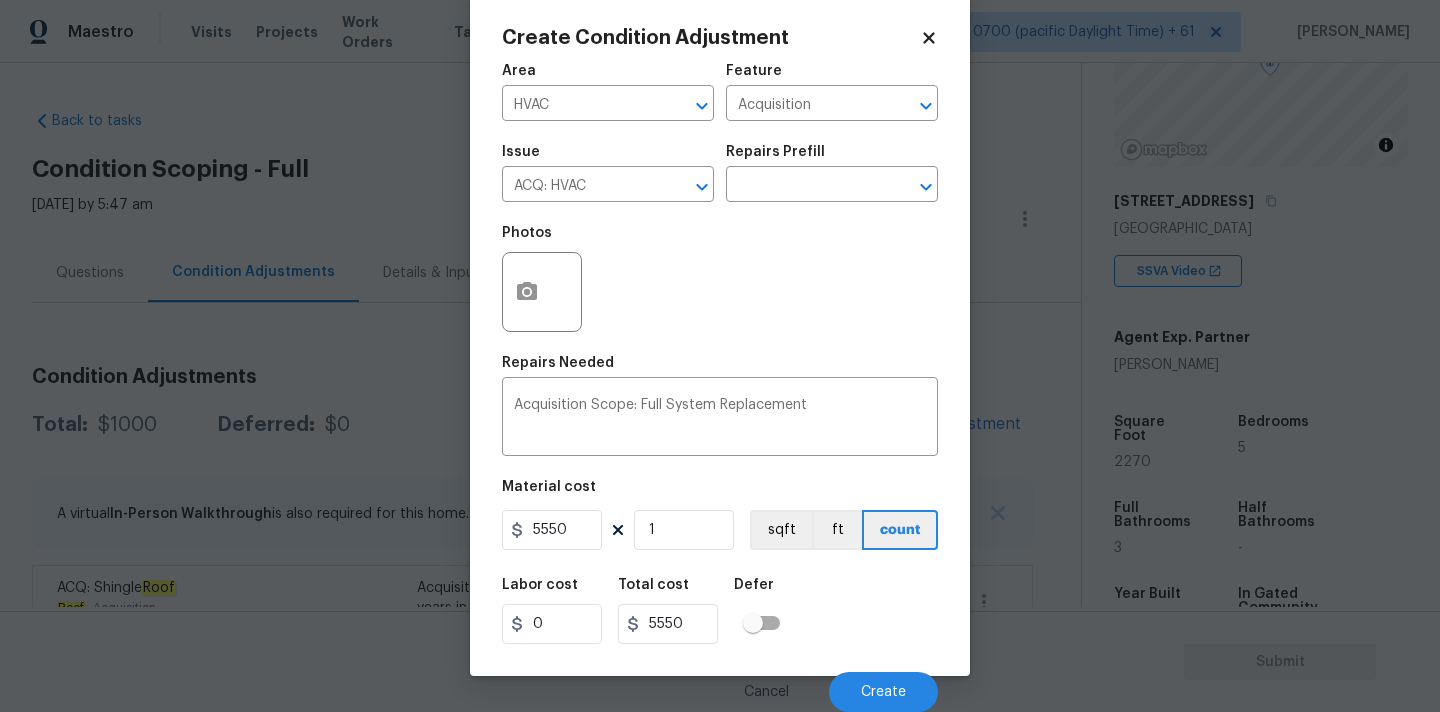 click on "Issue ACQ: HVAC ​ Repairs Prefill ​" at bounding box center [720, 173] 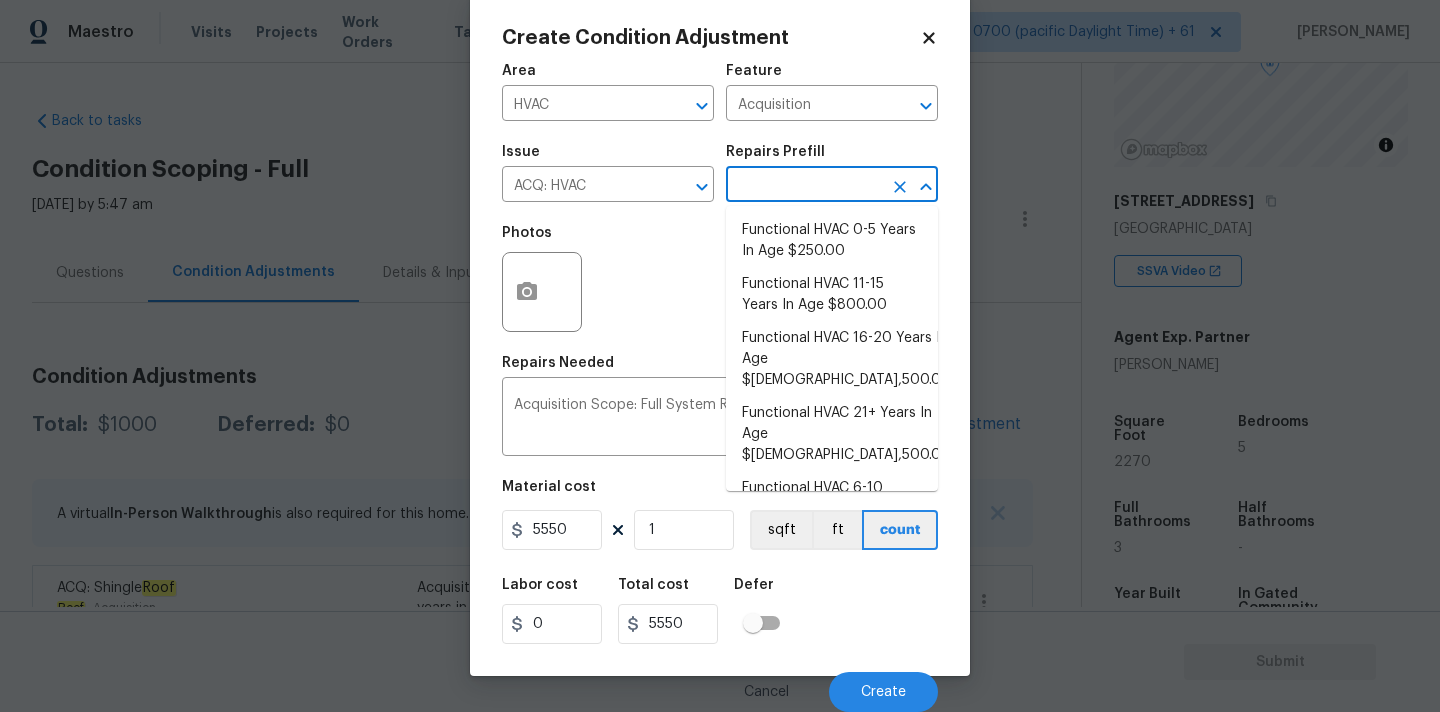 click at bounding box center (804, 186) 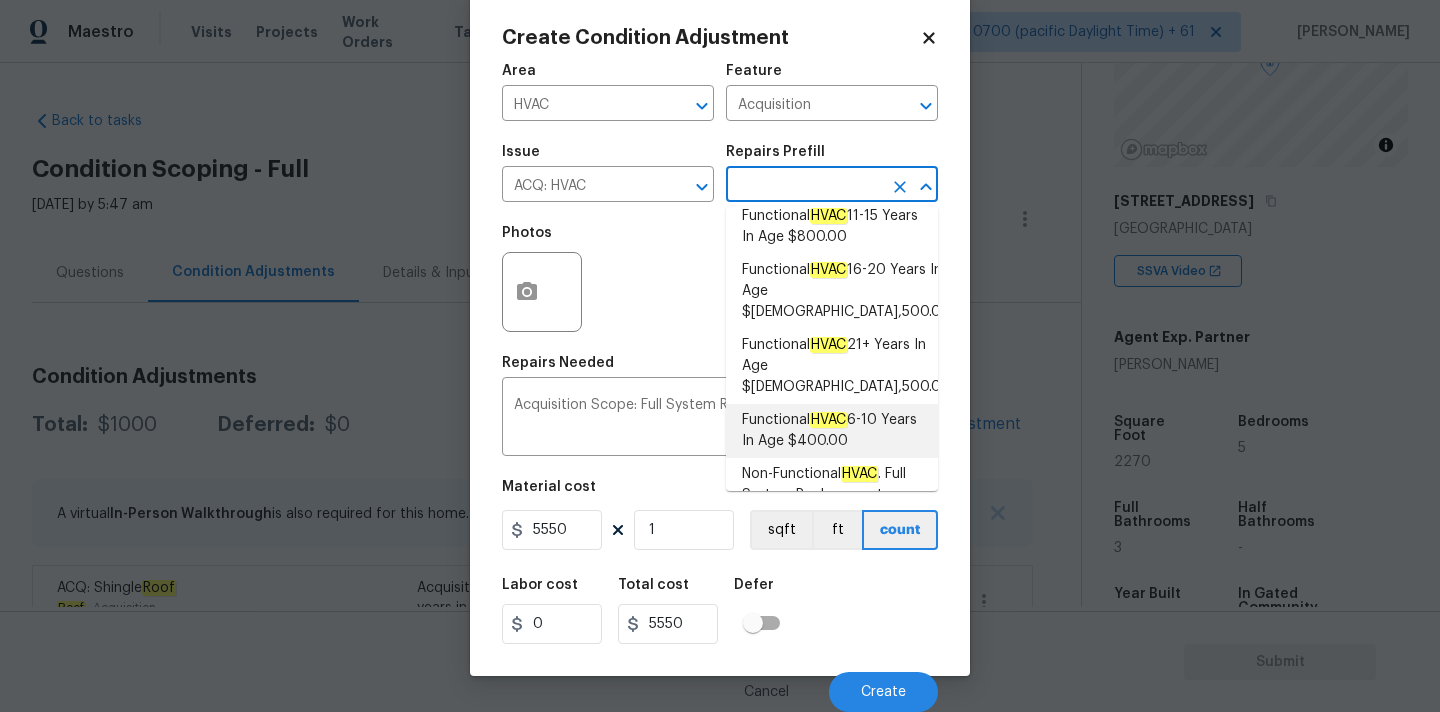 click on "HVAC" at bounding box center [828, 420] 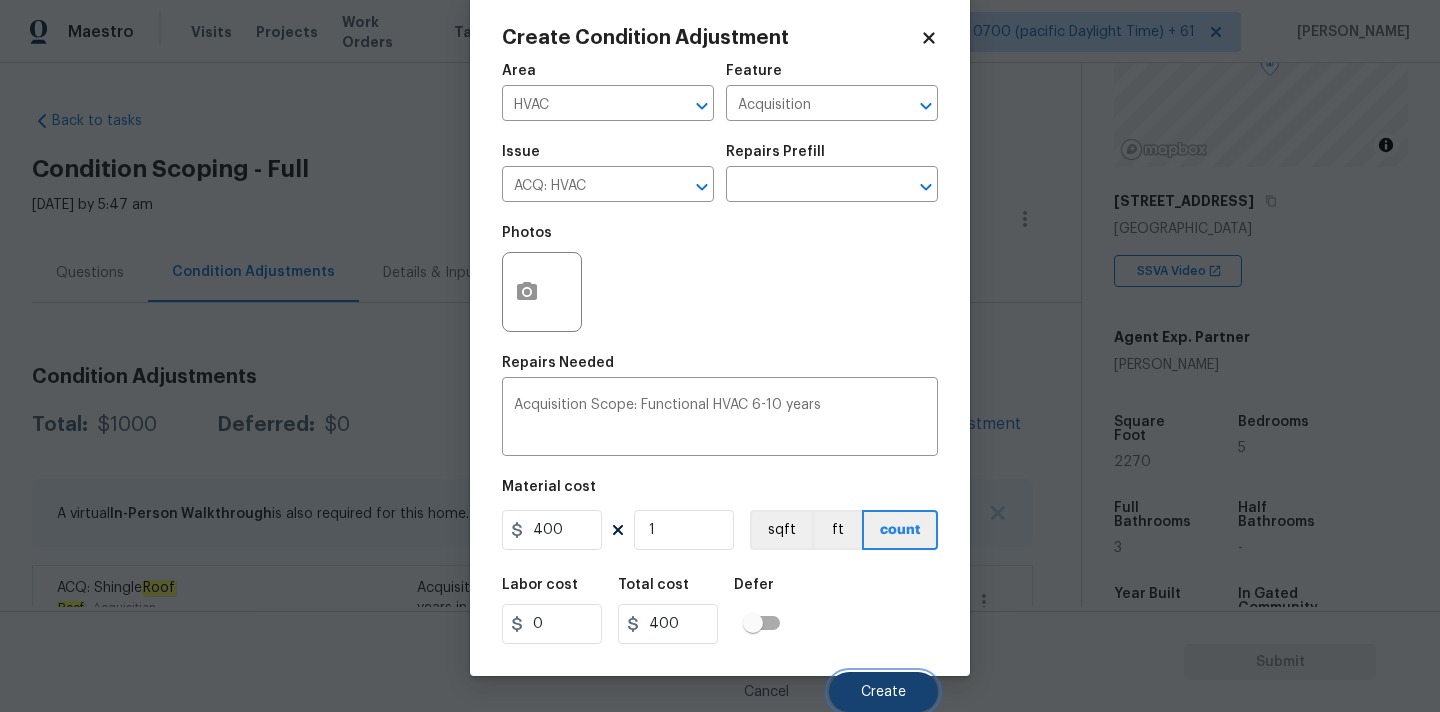 click on "Create" at bounding box center [883, 692] 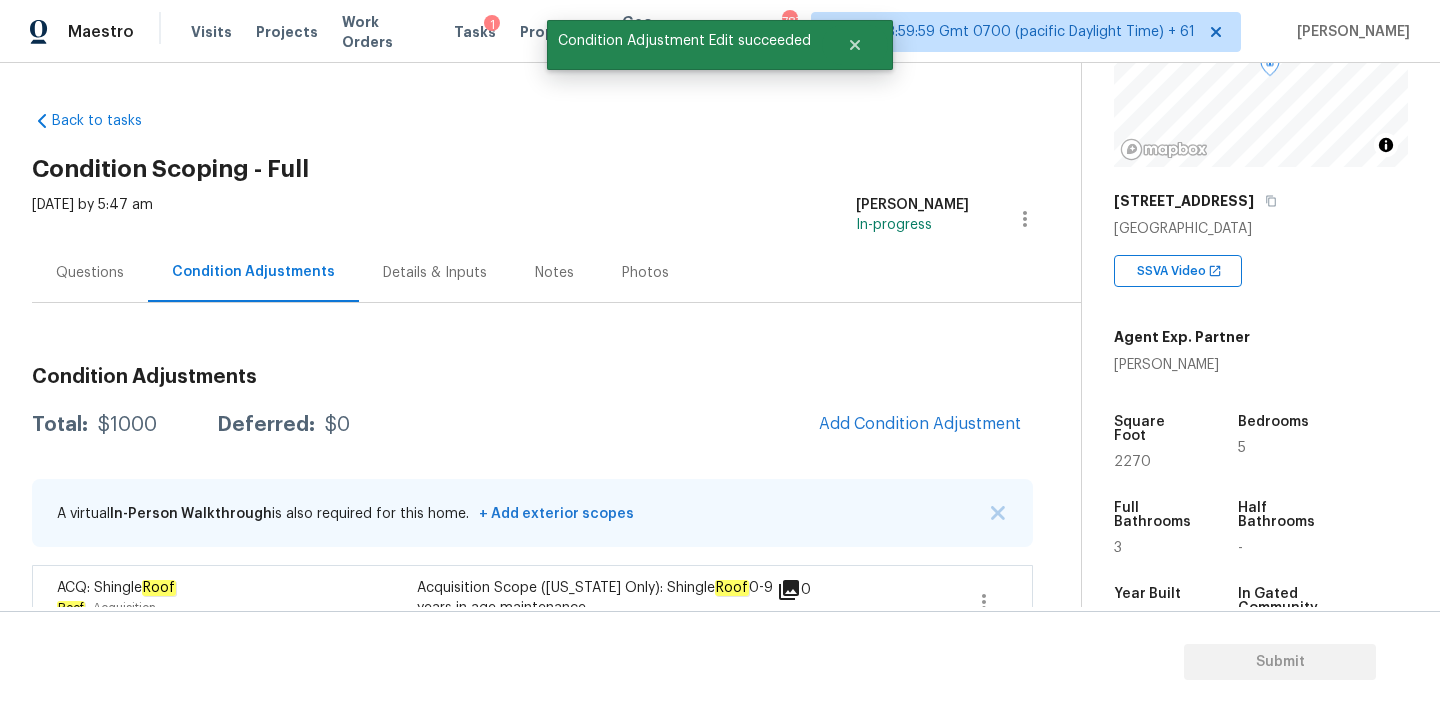 scroll, scrollTop: 28, scrollLeft: 0, axis: vertical 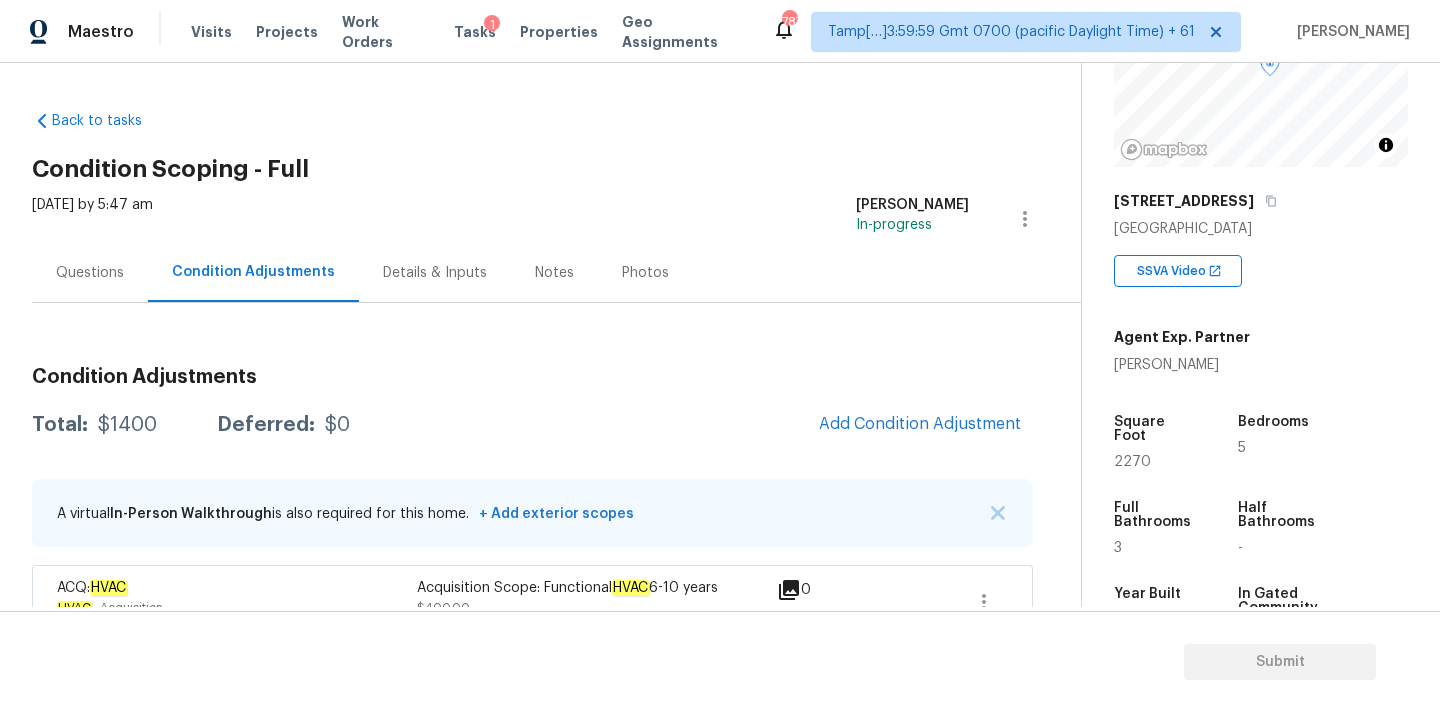 click on "Condition Adjustments Total:  $1400 Deferred:  $0 Add Condition Adjustment A virtual  In-Person Walkthrough  is also required for this home.   + Add exterior scopes ACQ:  HVAC HVAC  - Acquisition Acquisition Scope: Functional  HVAC  6-10 years $400.00   0 ACQ: Shingle  Roof Roof  - Acquisition Acquisition Scope ([US_STATE] Only): Shingle  Roof  0-9 years in age maintenance. $1,000.00   0" at bounding box center (532, 537) 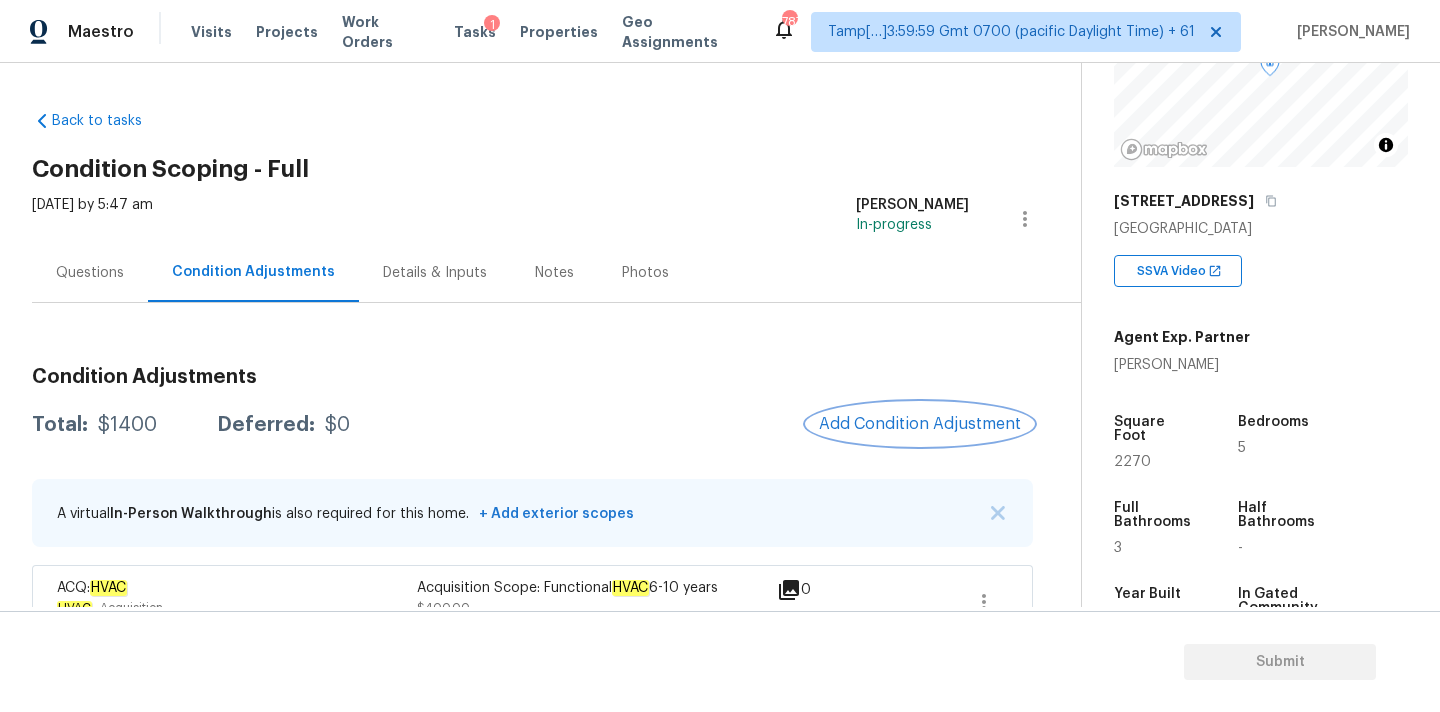 click on "Add Condition Adjustment" at bounding box center (920, 424) 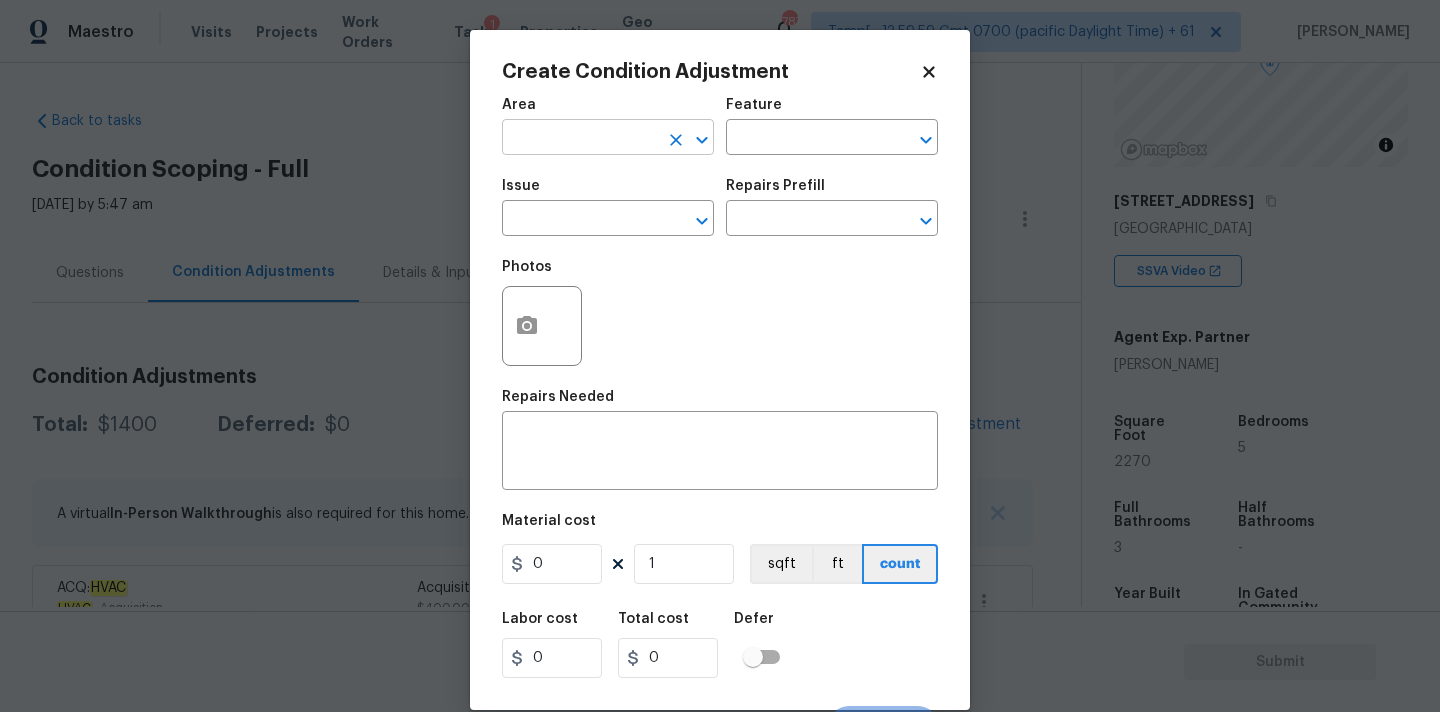 click at bounding box center (580, 139) 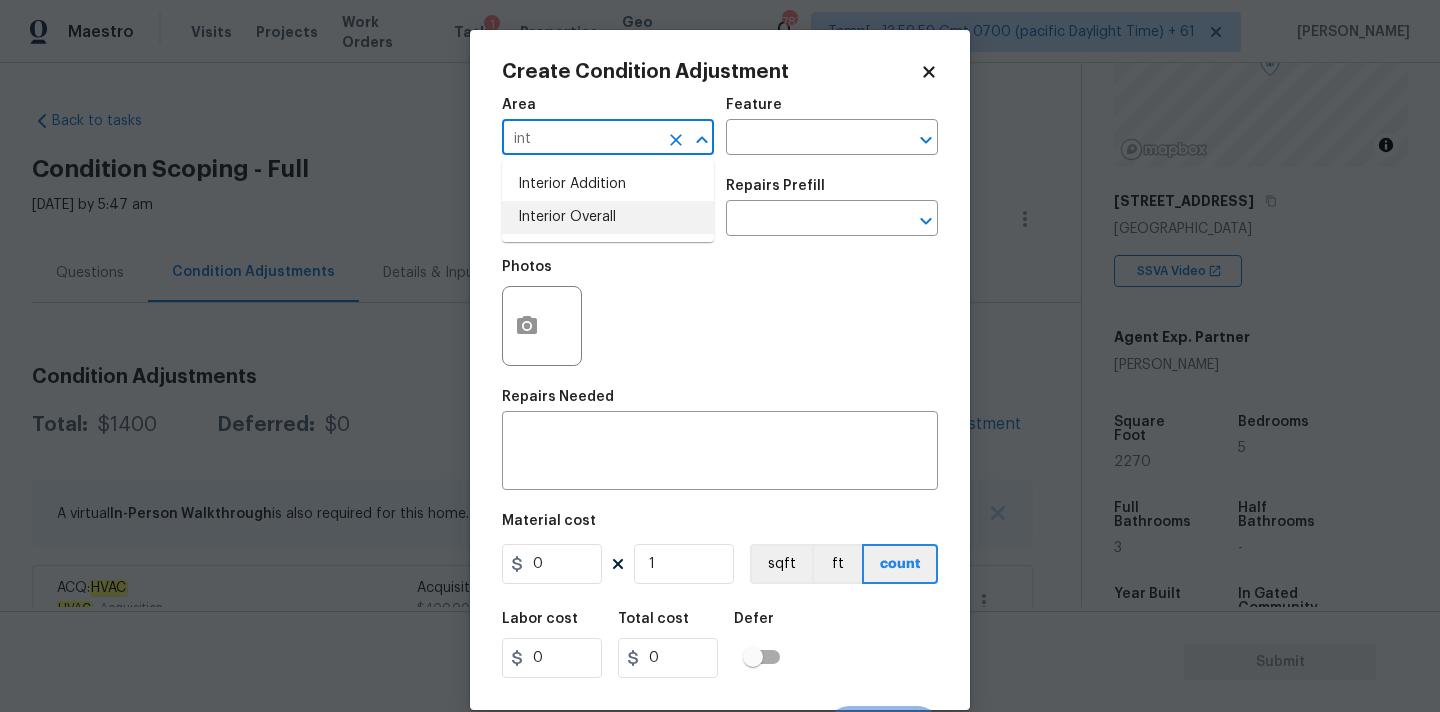 click on "Interior Overall" at bounding box center (608, 217) 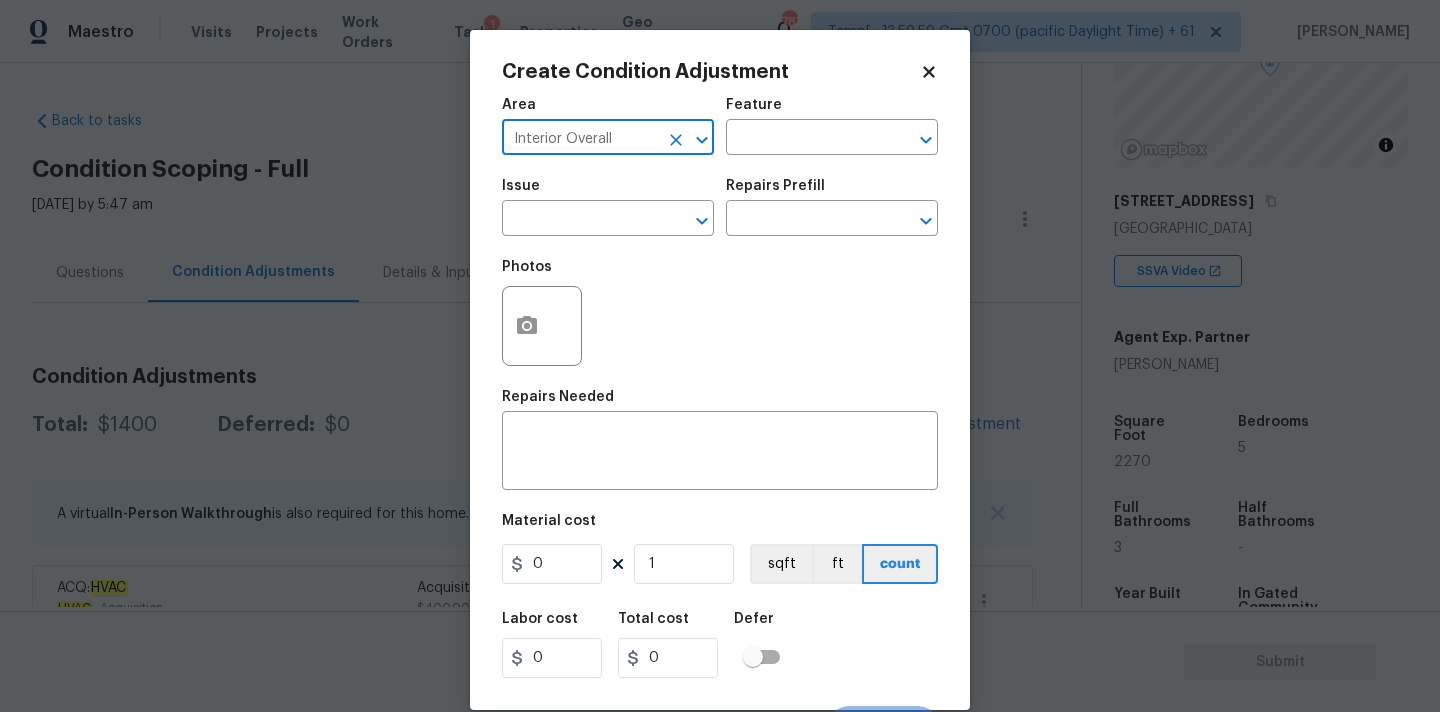 type on "Interior Overall" 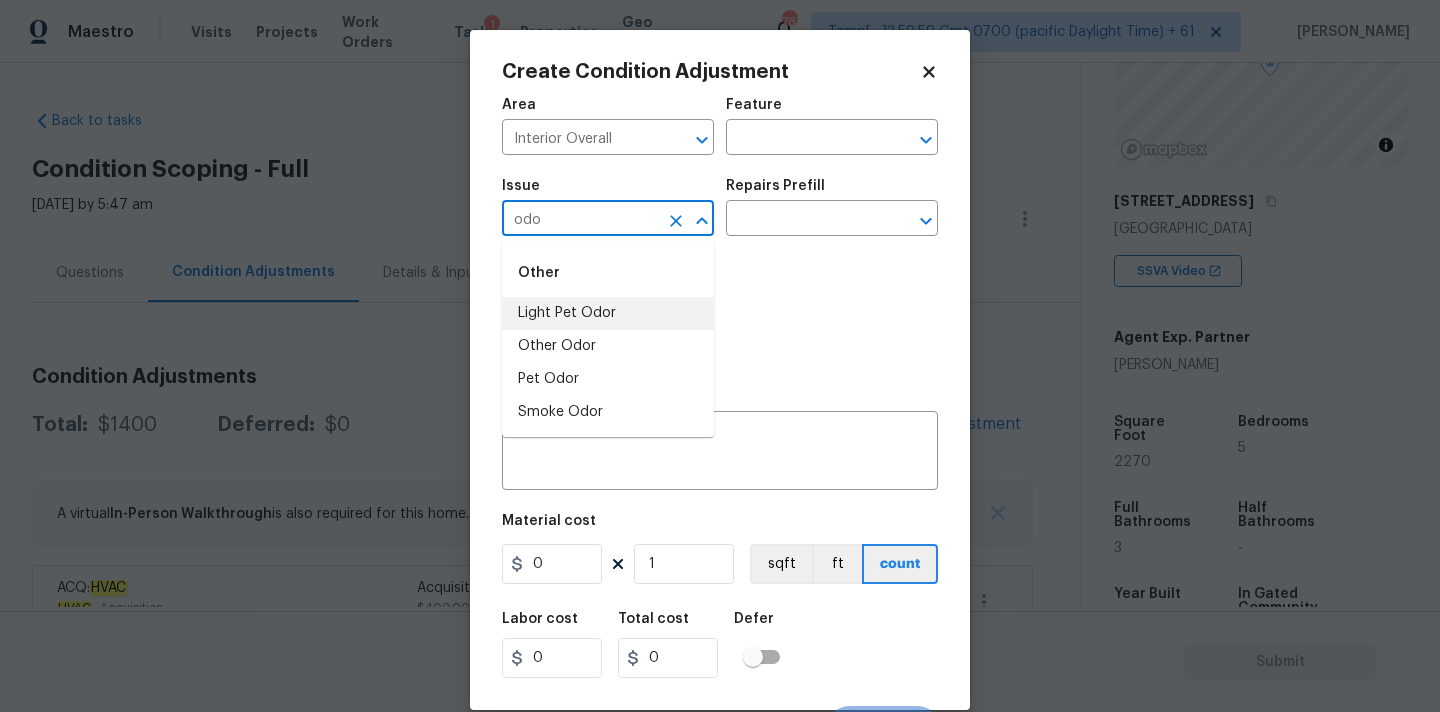 click on "Light Pet Odor" at bounding box center [608, 313] 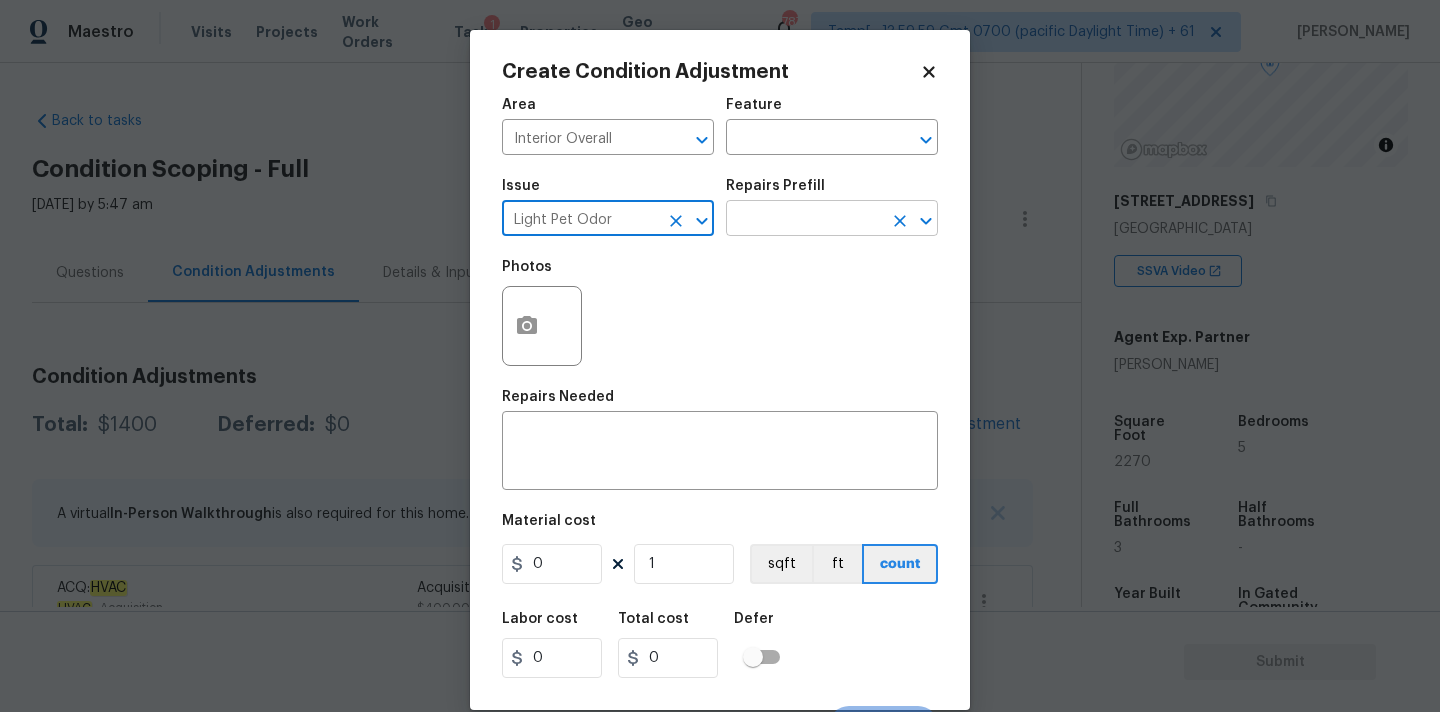 type on "Light Pet Odor" 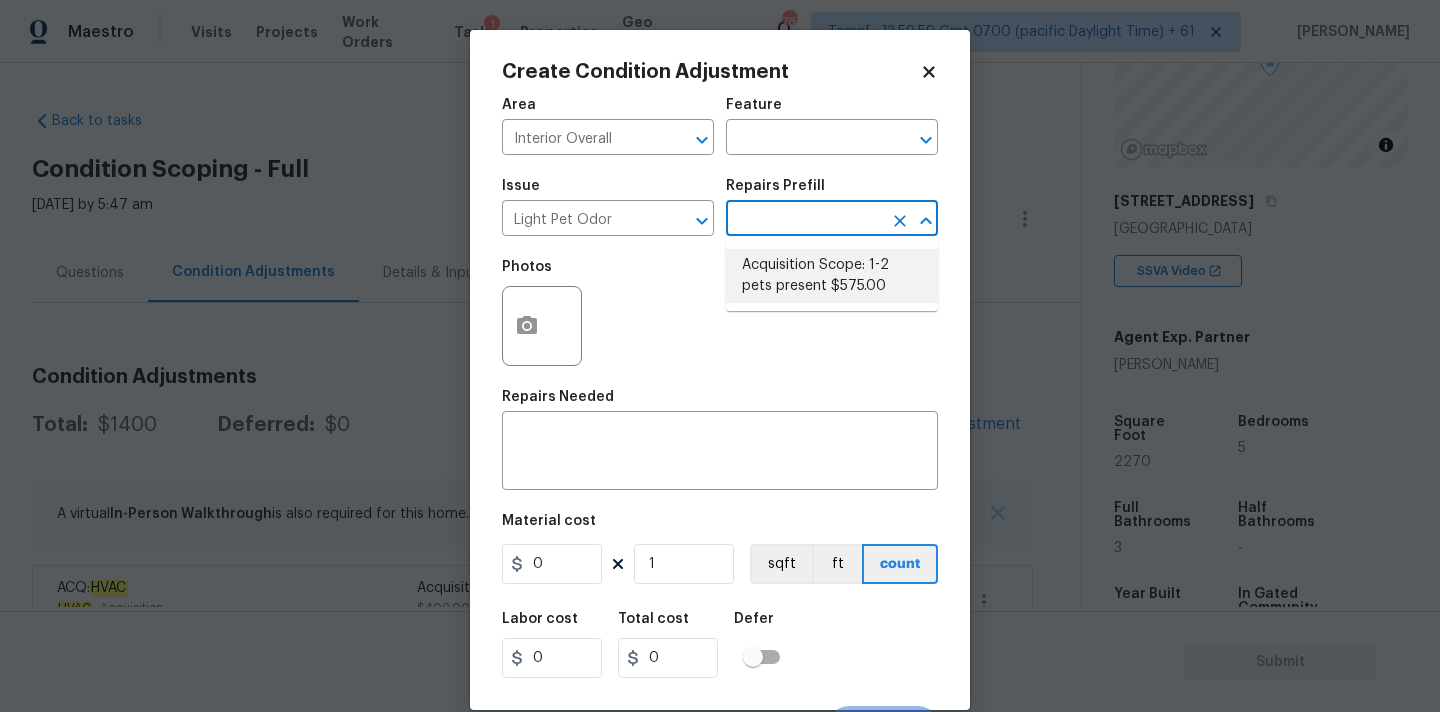 click on "Acquisition Scope: 1-2 pets present $575.00" at bounding box center [832, 276] 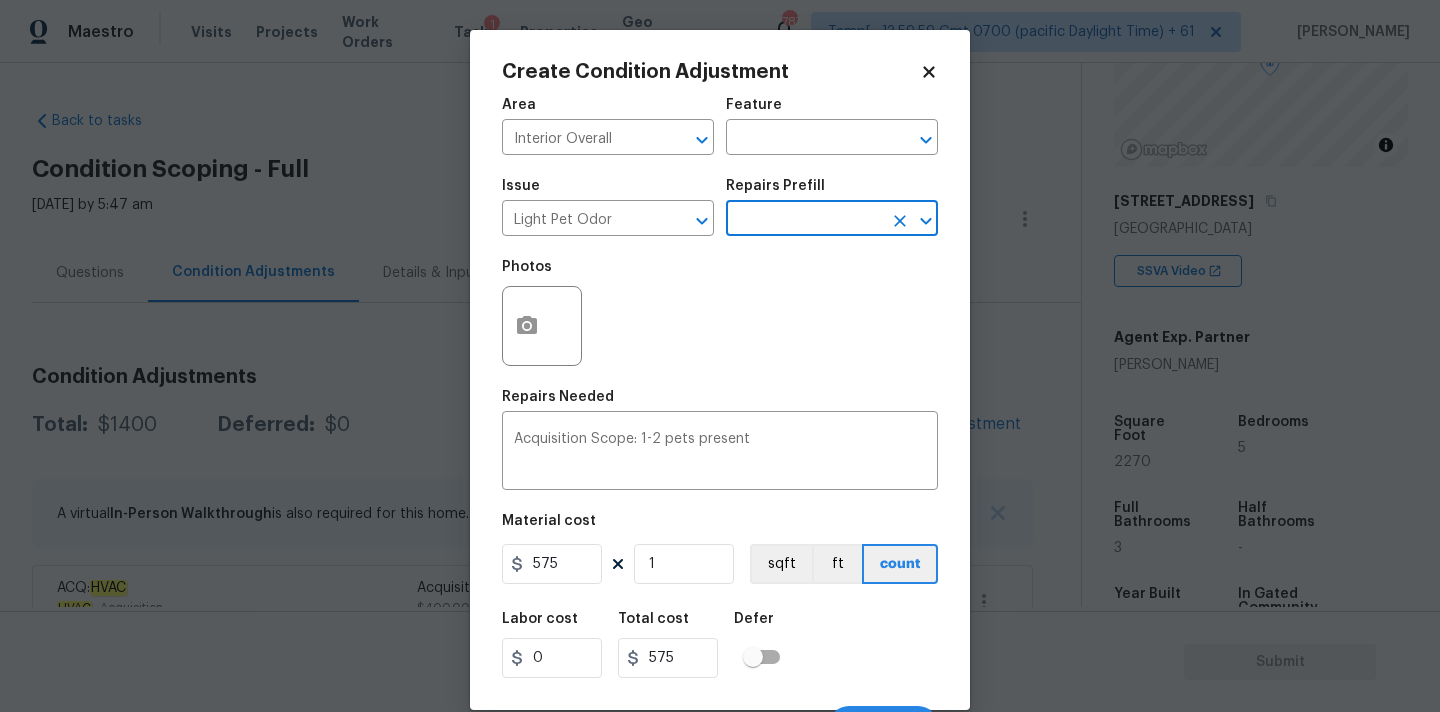 scroll, scrollTop: 35, scrollLeft: 0, axis: vertical 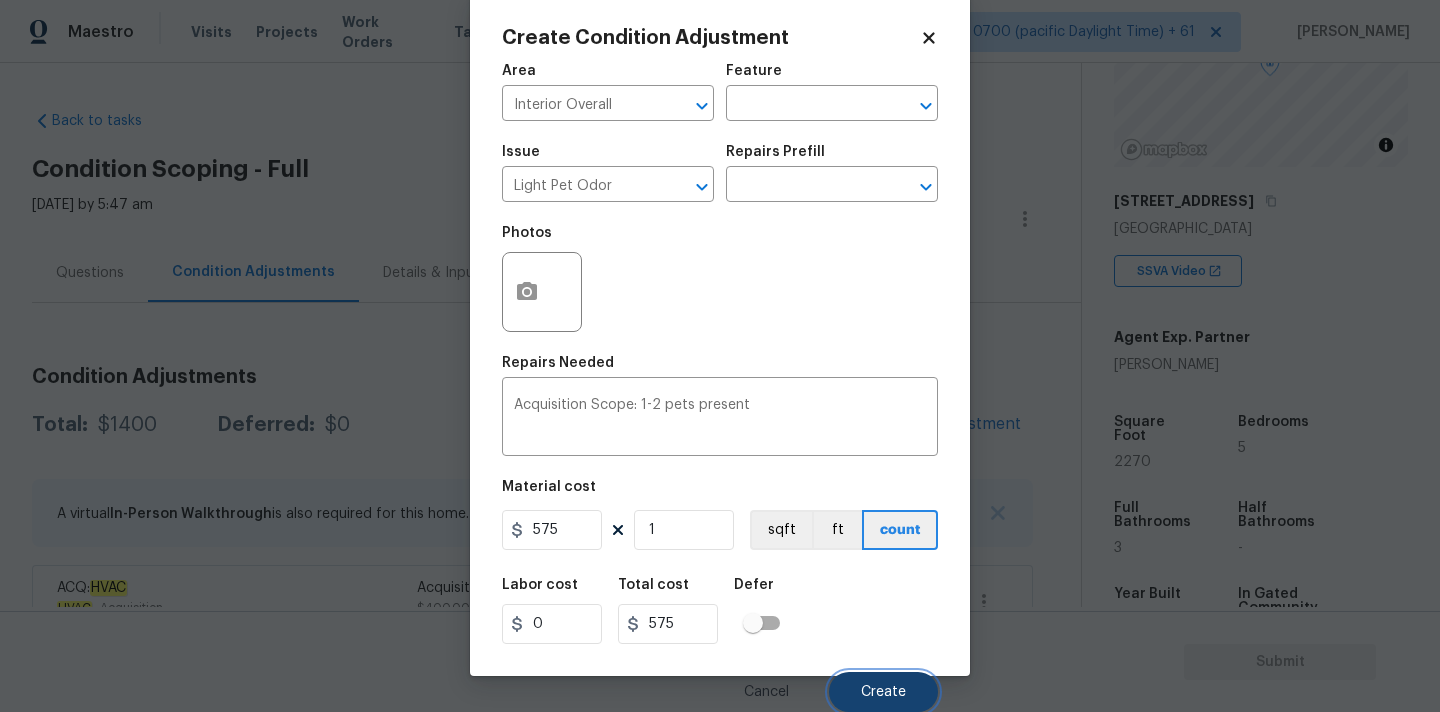 click on "Create" at bounding box center (883, 692) 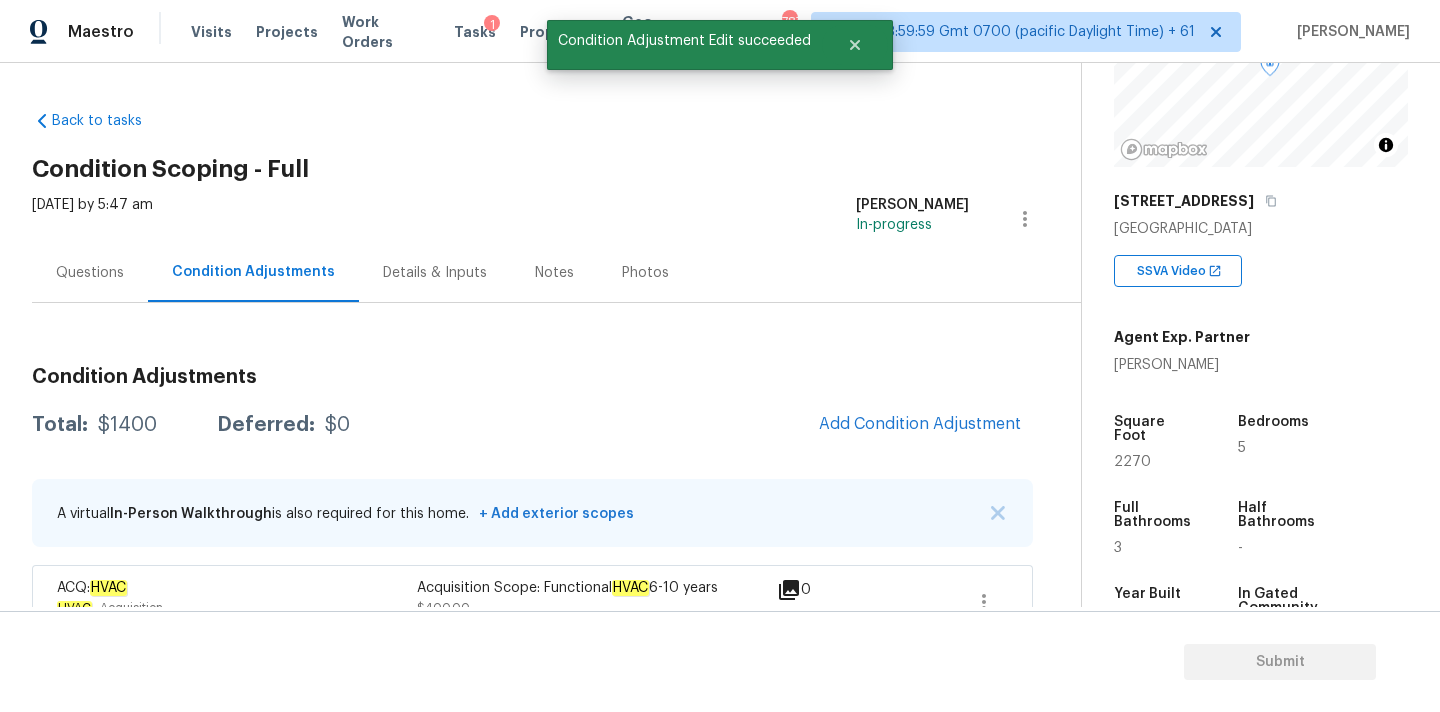 scroll, scrollTop: 28, scrollLeft: 0, axis: vertical 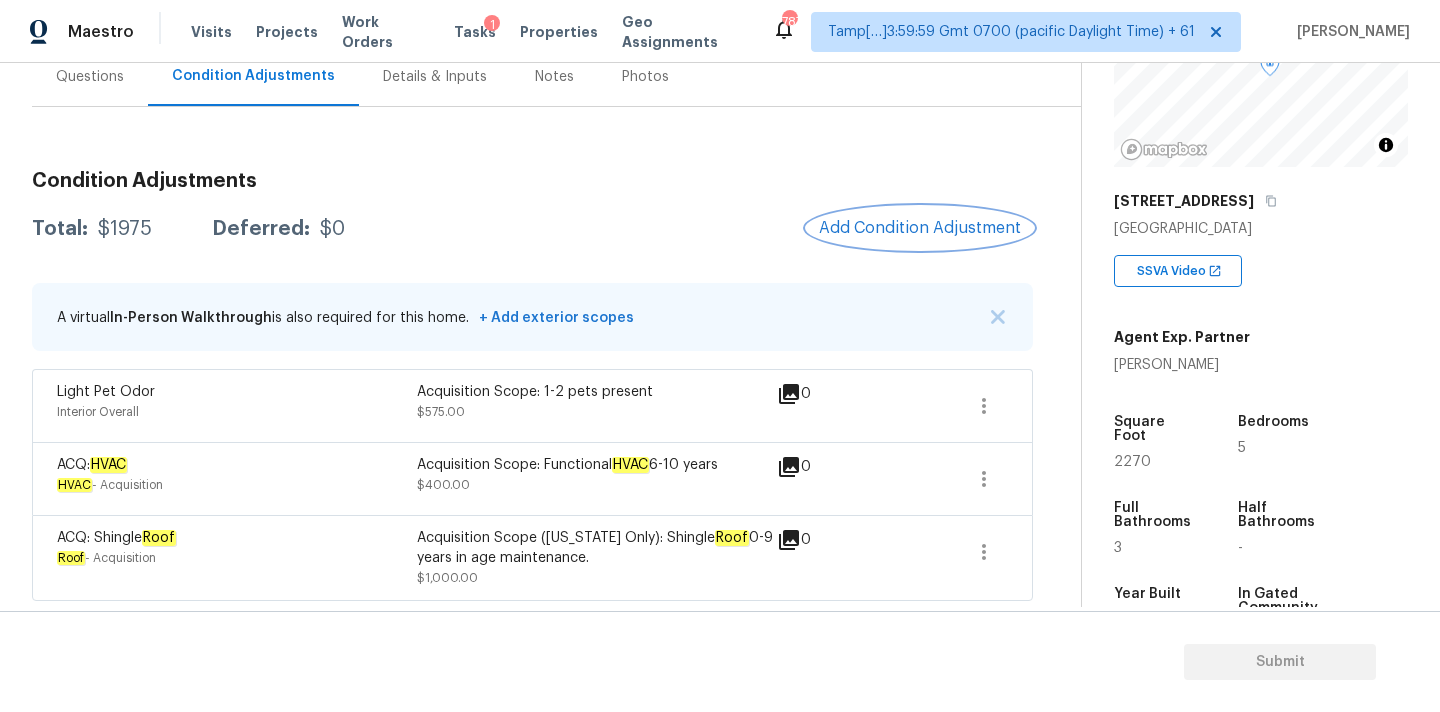 click on "Add Condition Adjustment" at bounding box center [920, 228] 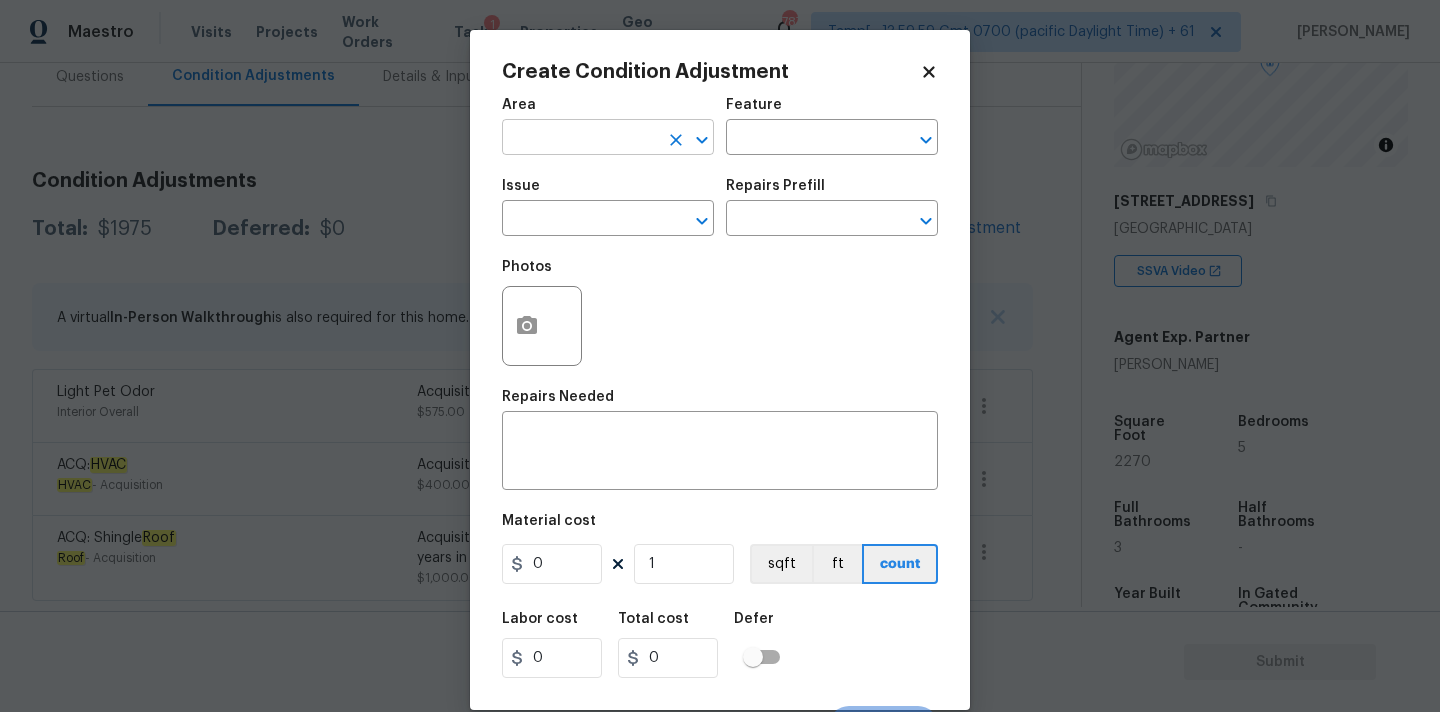 click at bounding box center (580, 139) 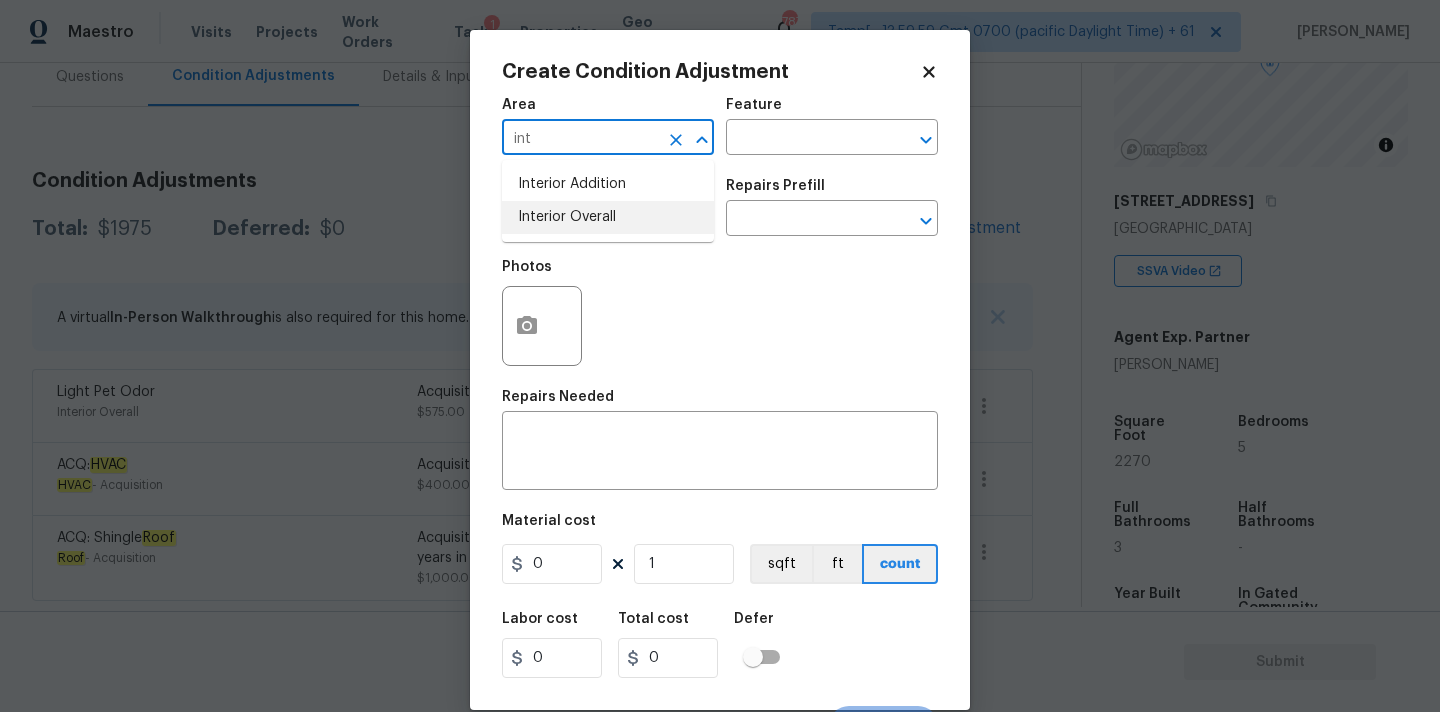click on "Interior Overall" at bounding box center [608, 217] 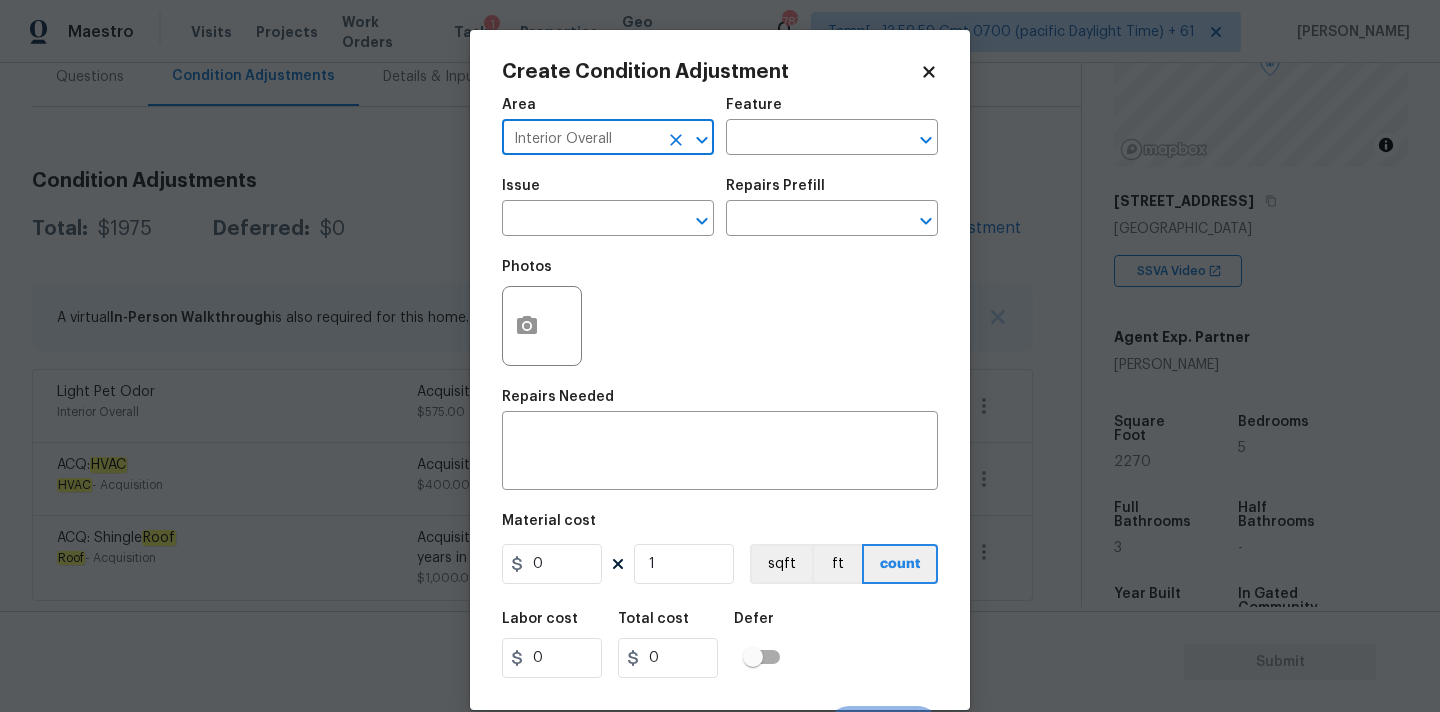type on "Interior Overall" 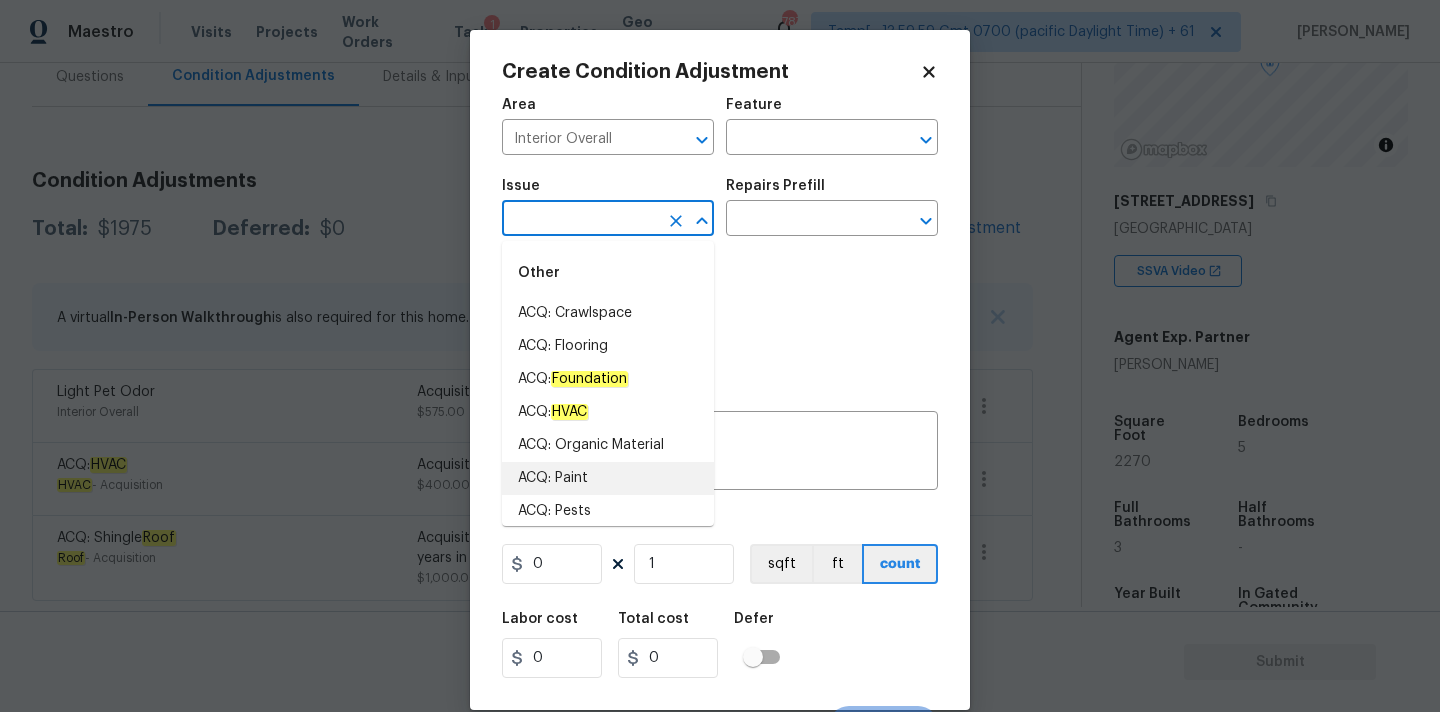click on "ACQ: Paint" at bounding box center (608, 478) 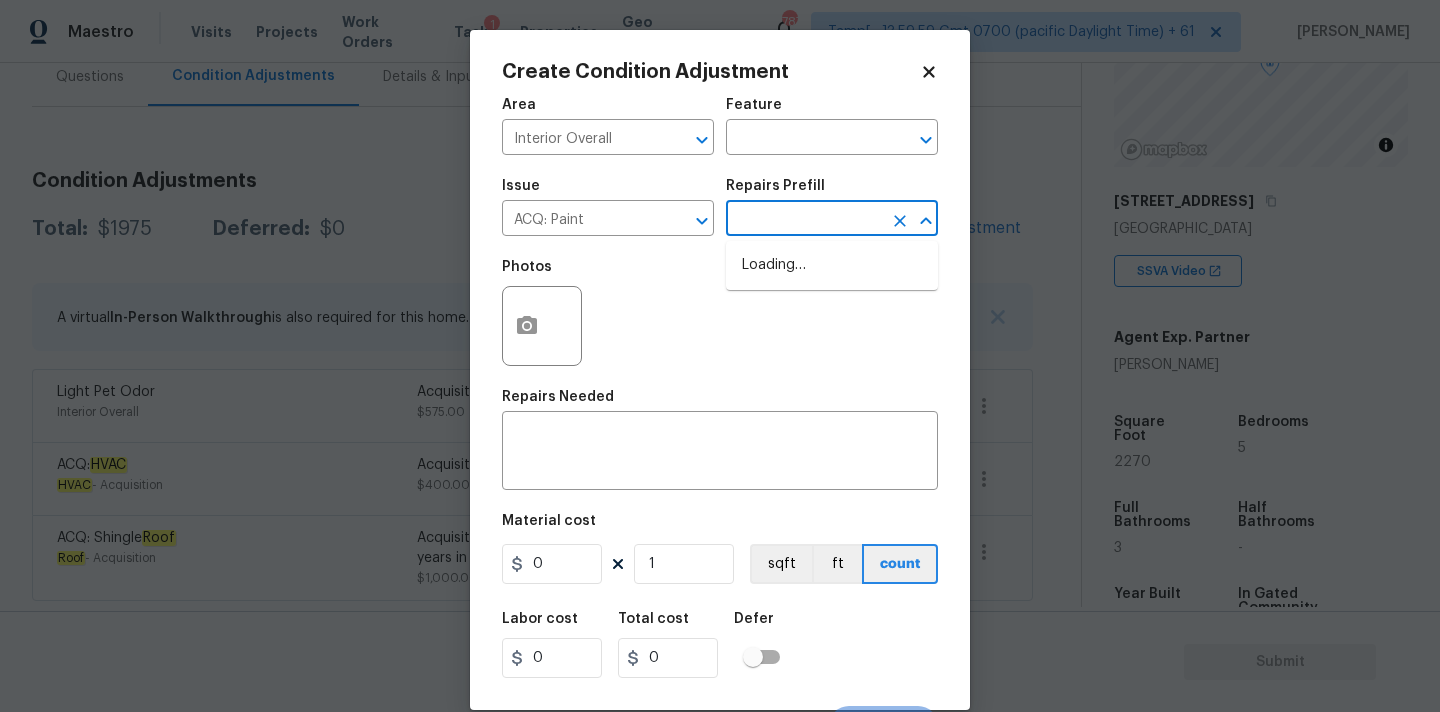 click at bounding box center [804, 220] 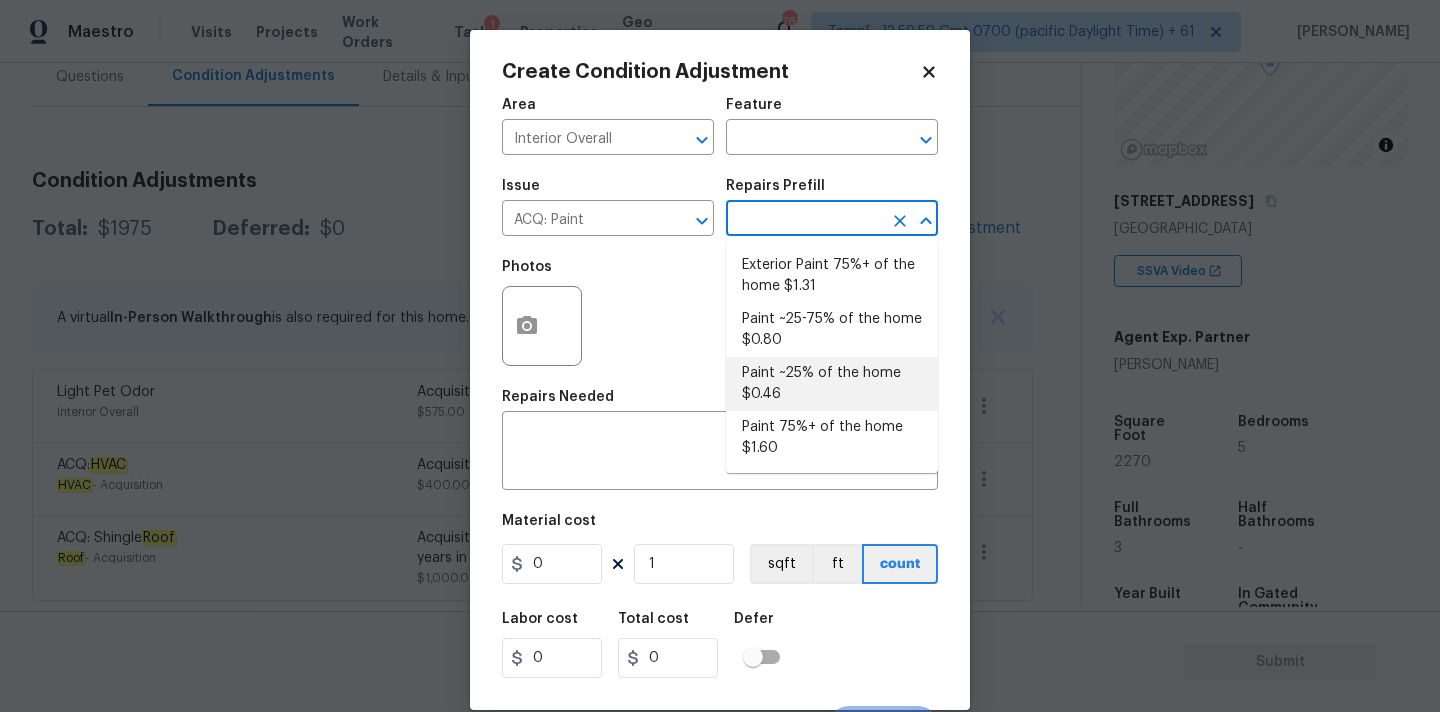 click on "Paint ~25% of the home $0.46" at bounding box center [832, 384] 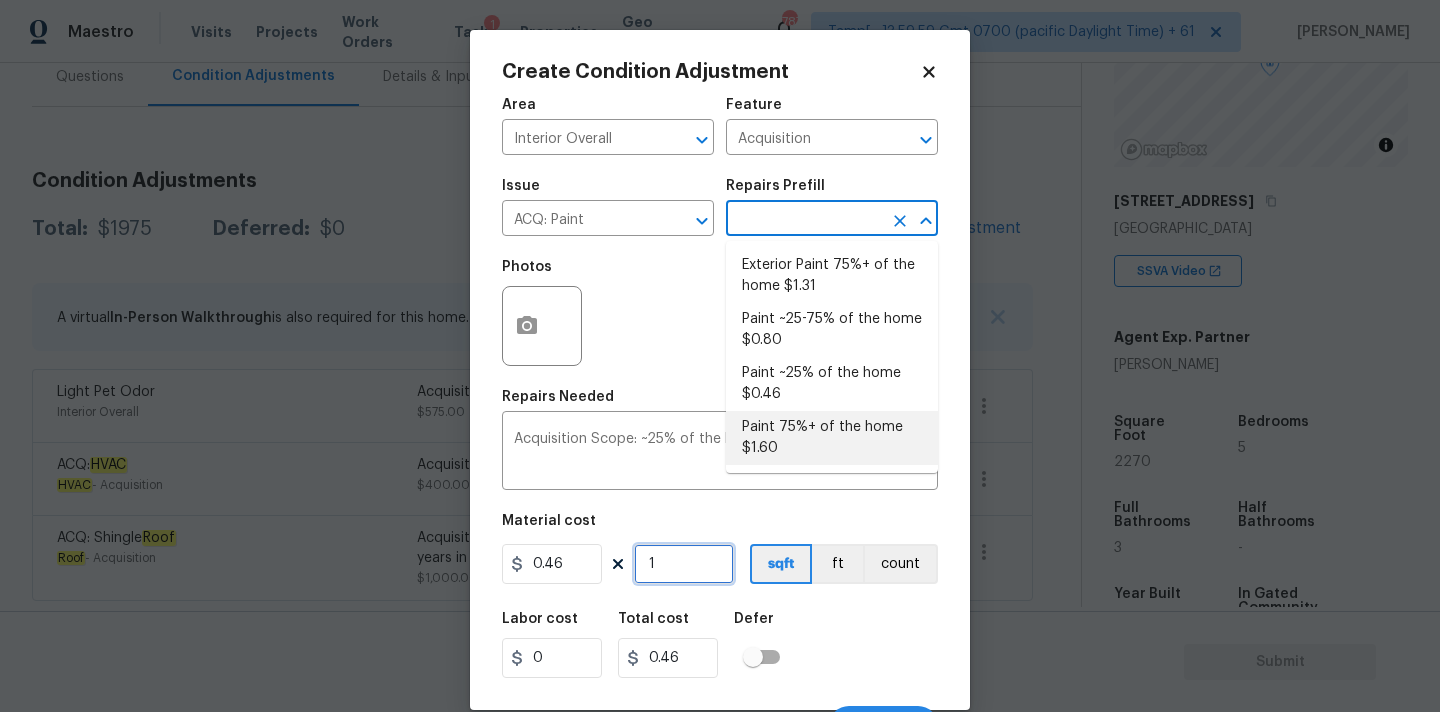 click on "1" at bounding box center [684, 564] 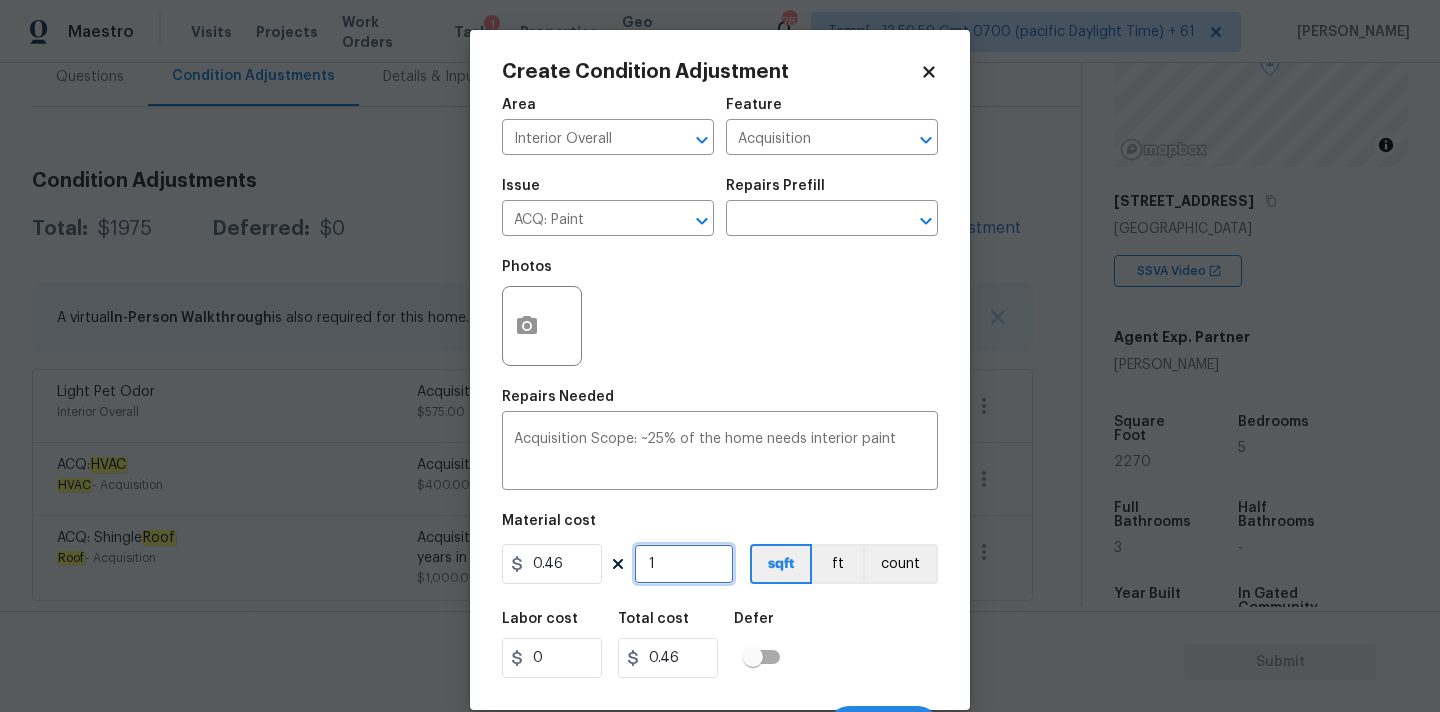 click on "1" at bounding box center (684, 564) 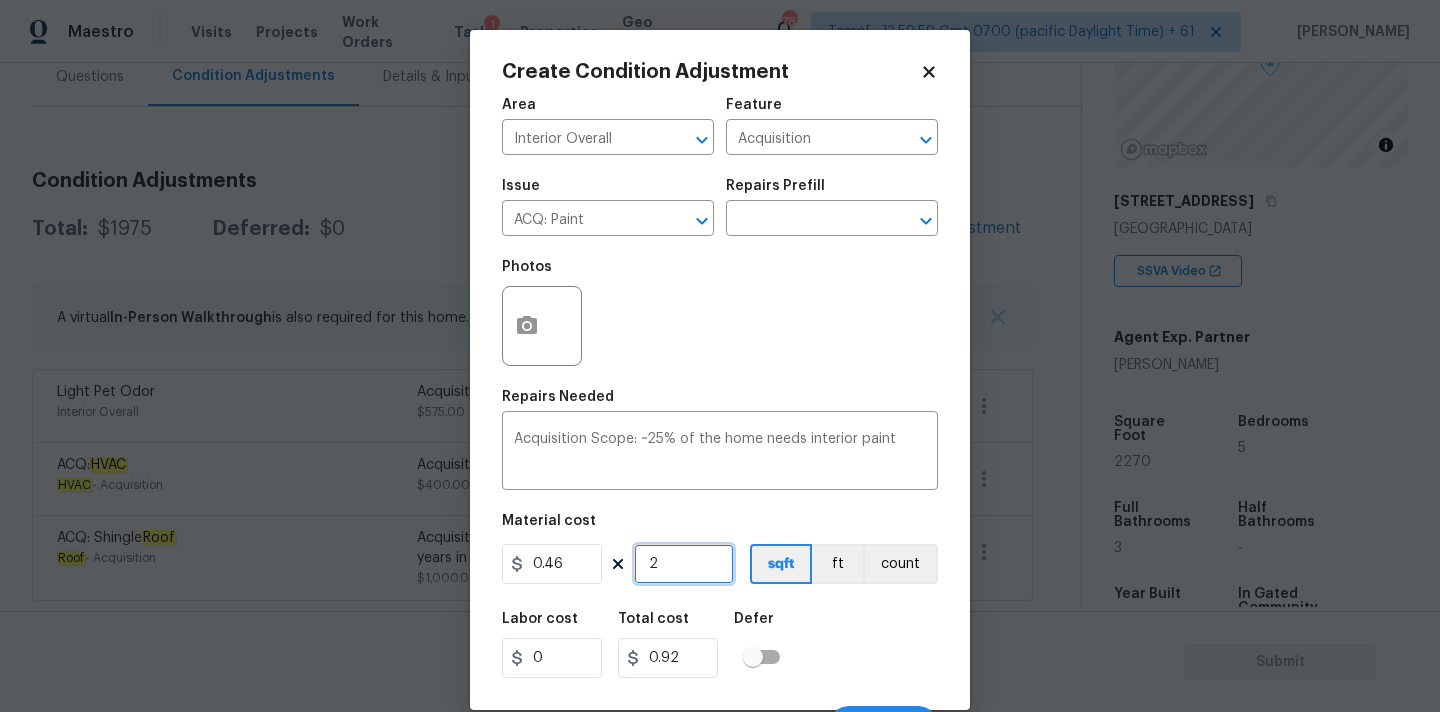 type on "22" 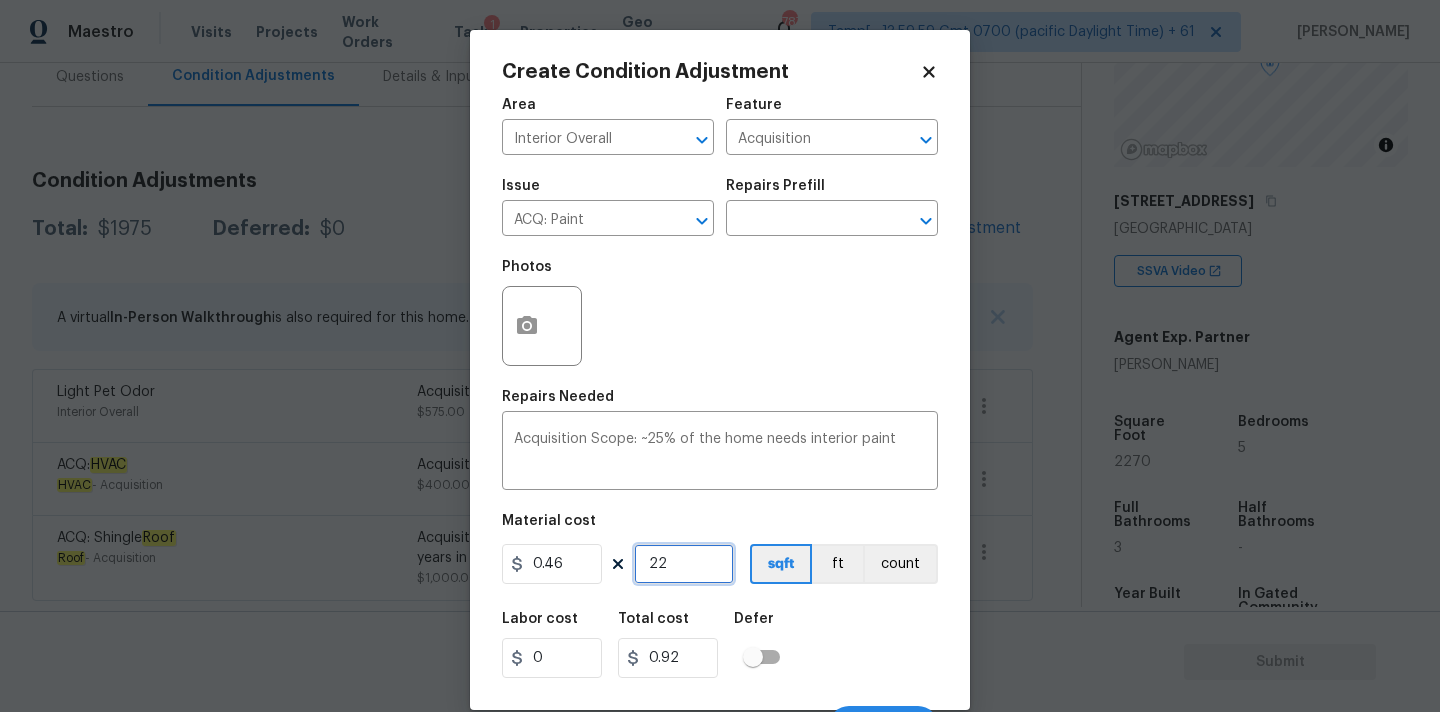 type on "10.12" 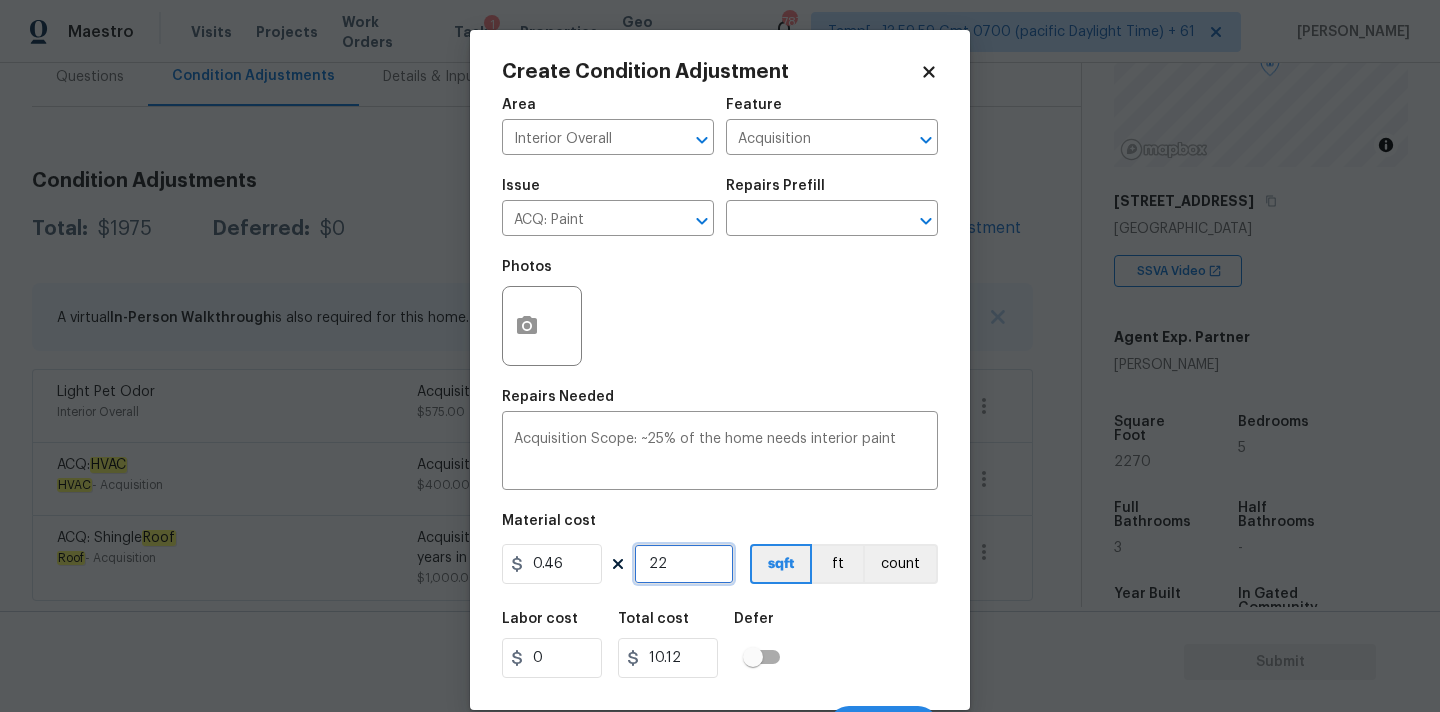 type on "227" 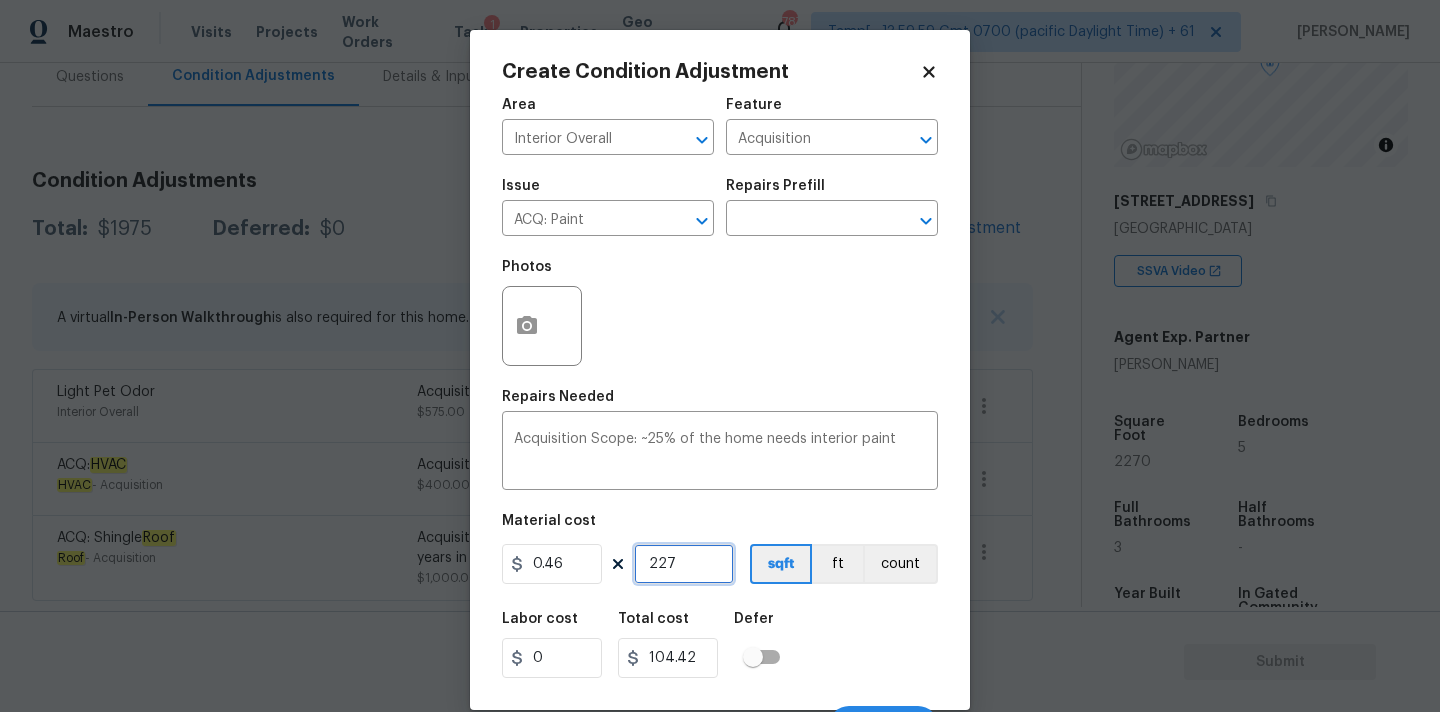 type on "2270" 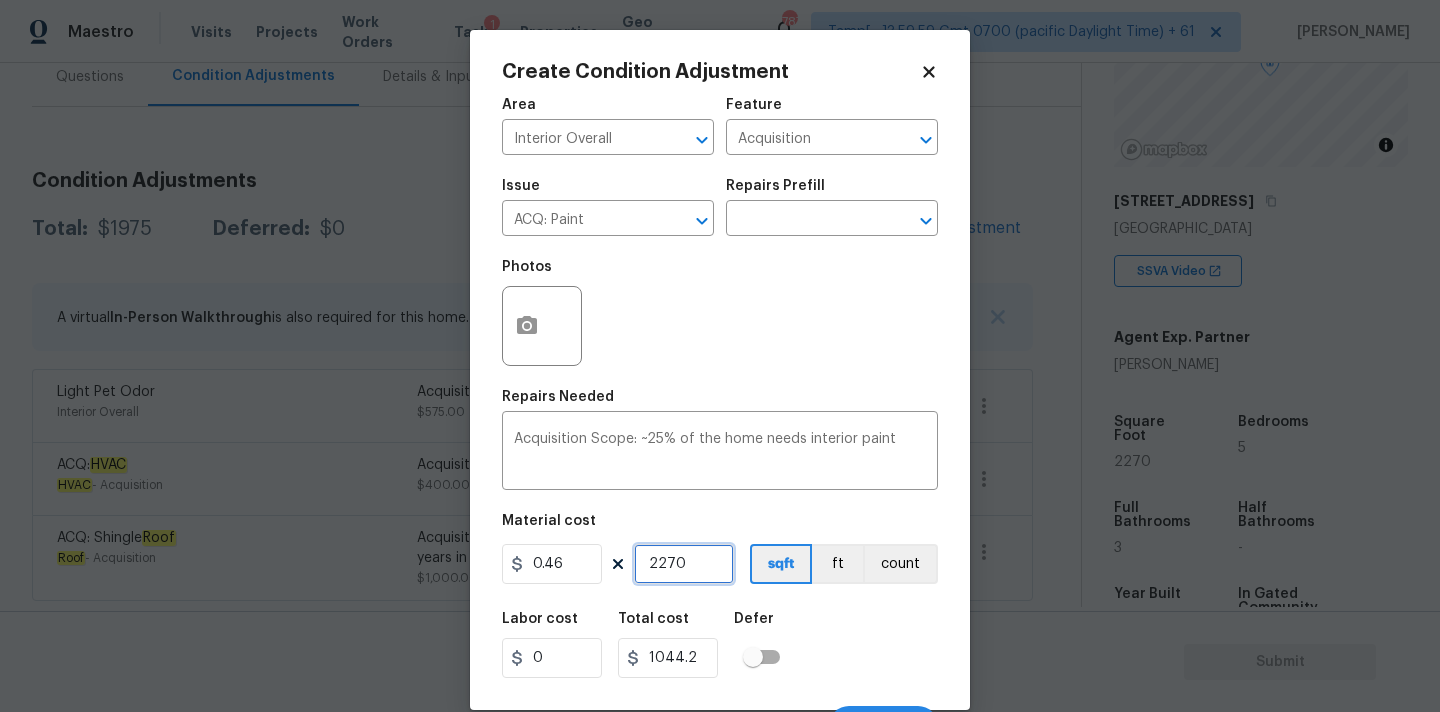 scroll, scrollTop: 35, scrollLeft: 0, axis: vertical 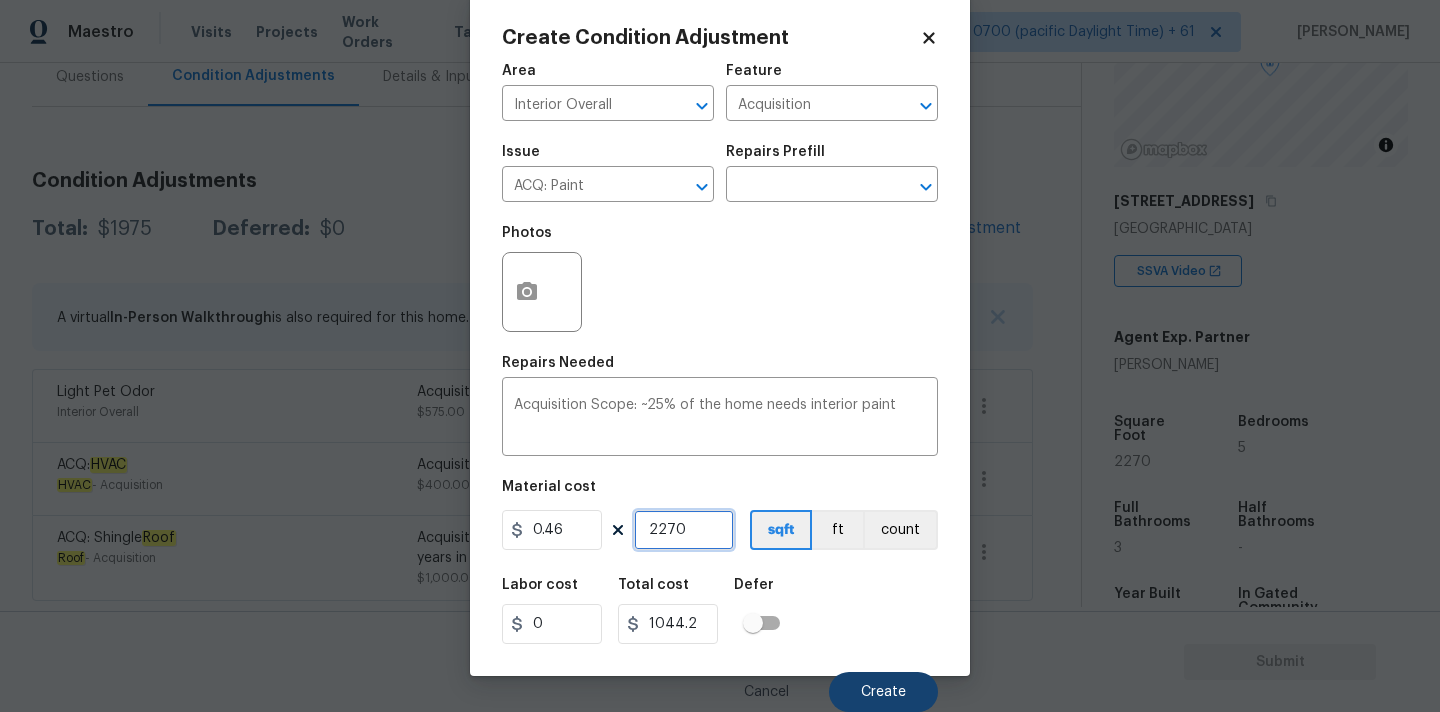type on "2270" 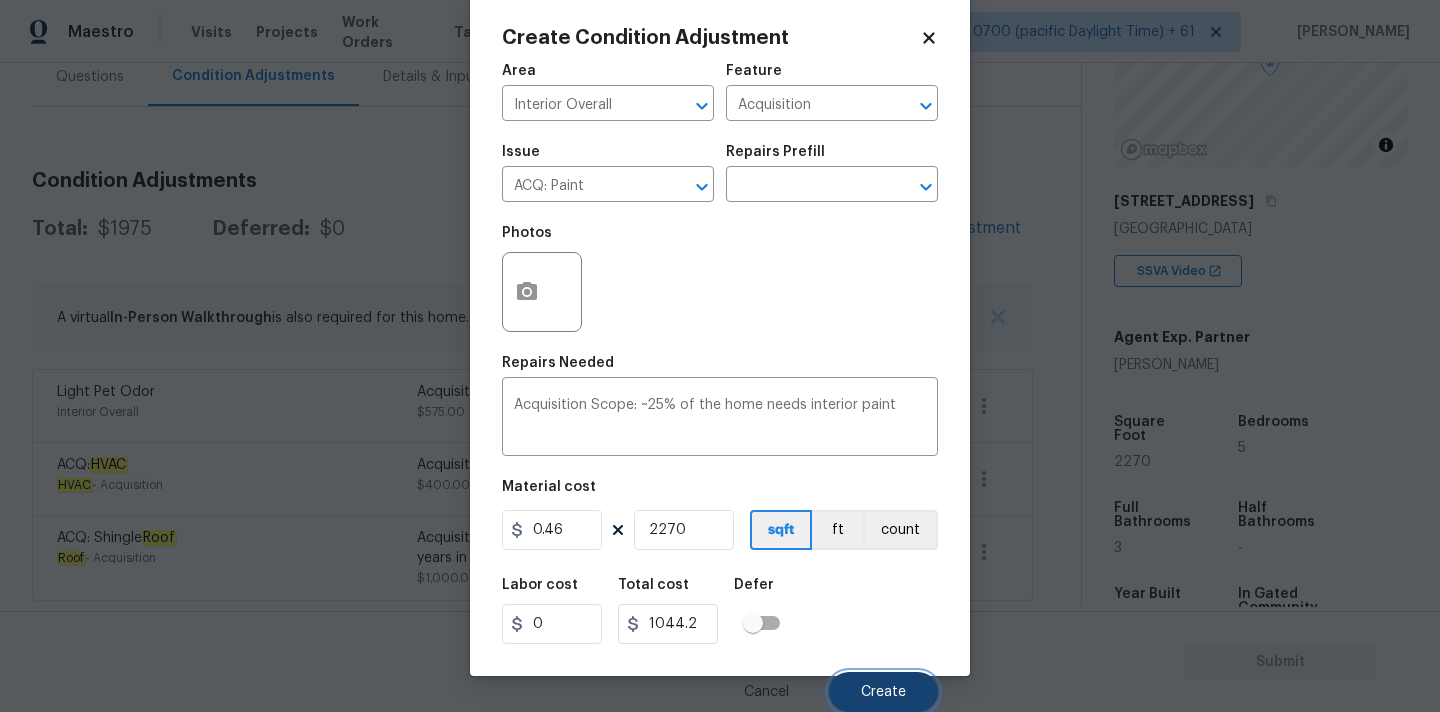 click on "Create" at bounding box center [883, 692] 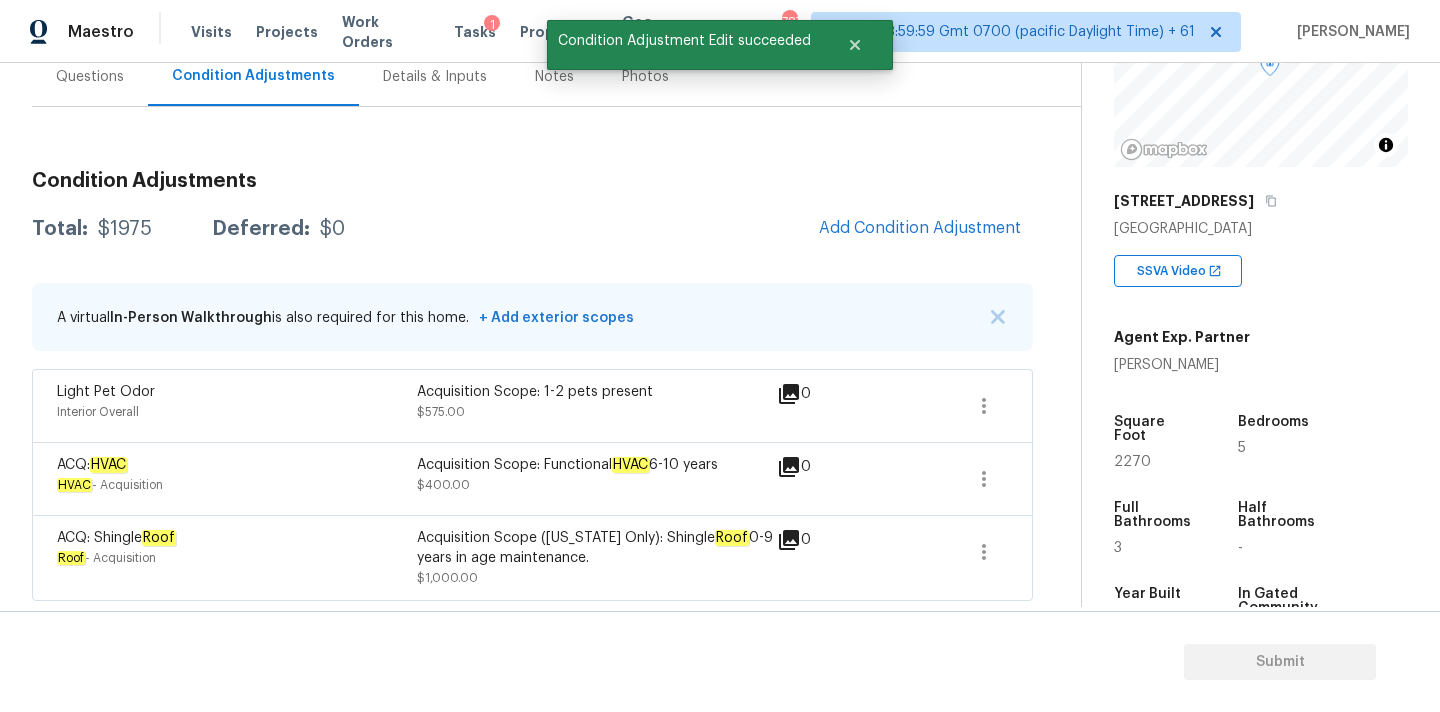 scroll, scrollTop: 28, scrollLeft: 0, axis: vertical 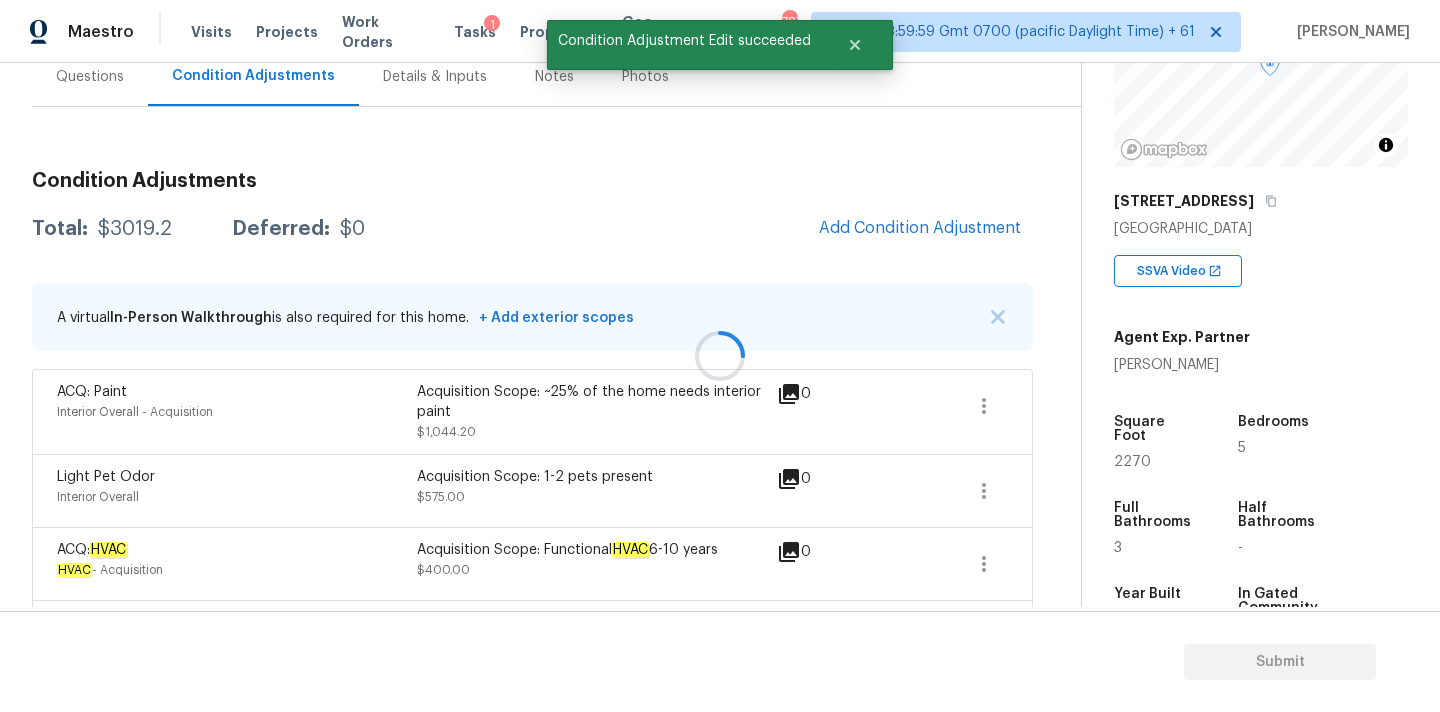 click at bounding box center [720, 356] 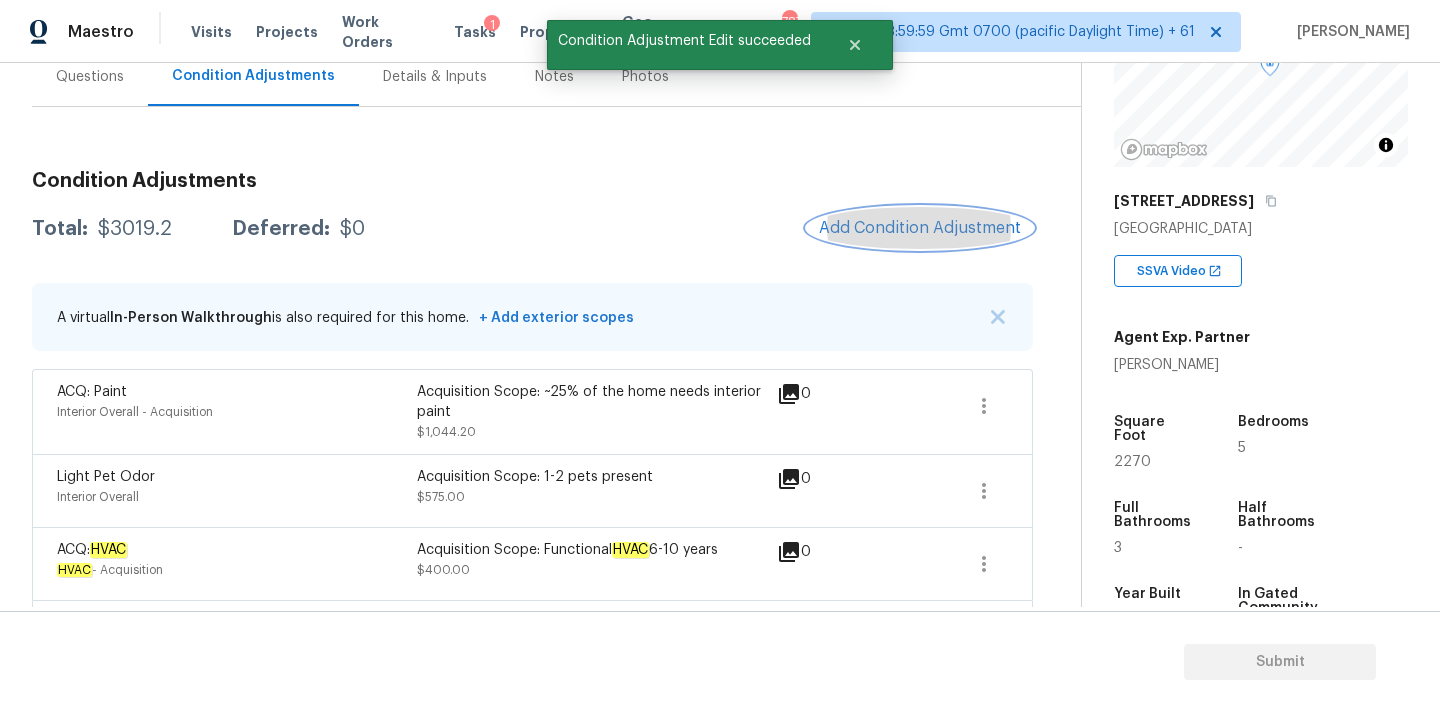 click on "Add Condition Adjustment" at bounding box center (920, 228) 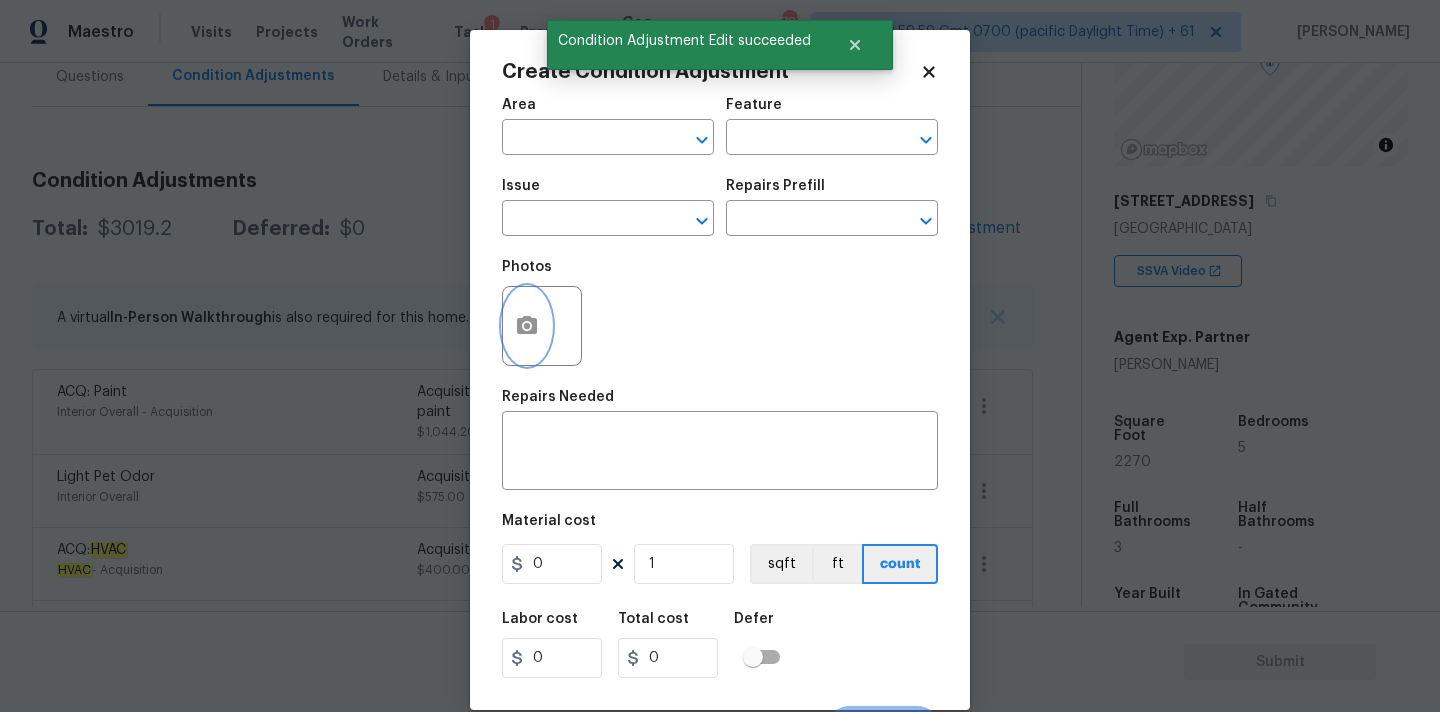 click 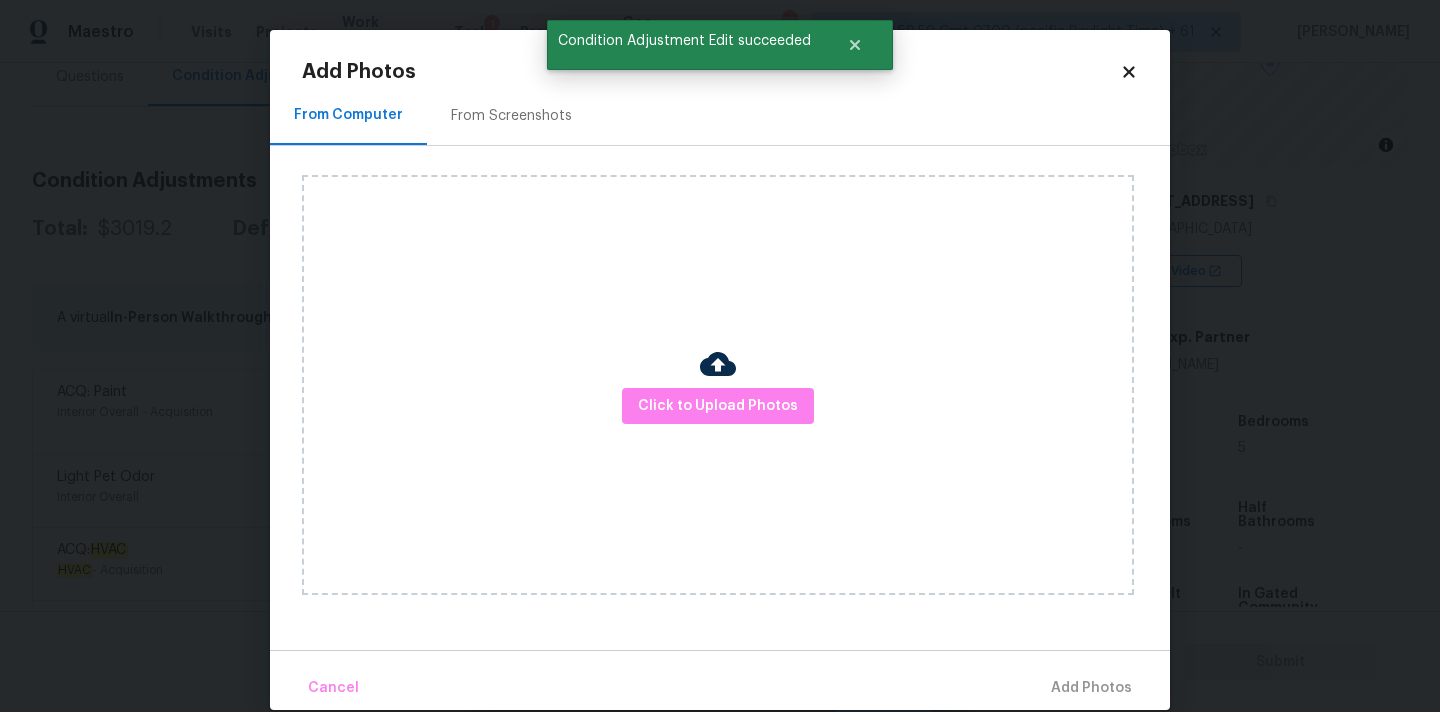 click on "Click to Upload Photos" at bounding box center (718, 385) 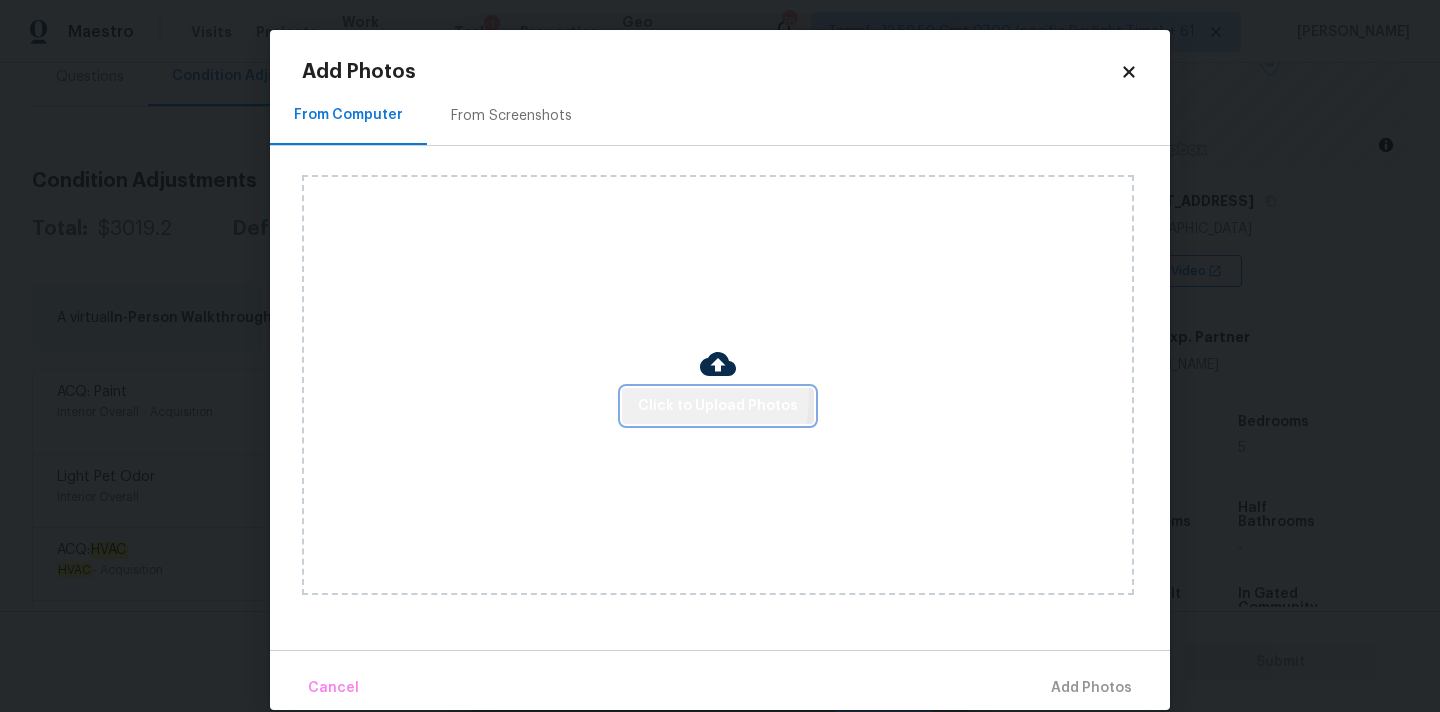 click on "Click to Upload Photos" at bounding box center (718, 406) 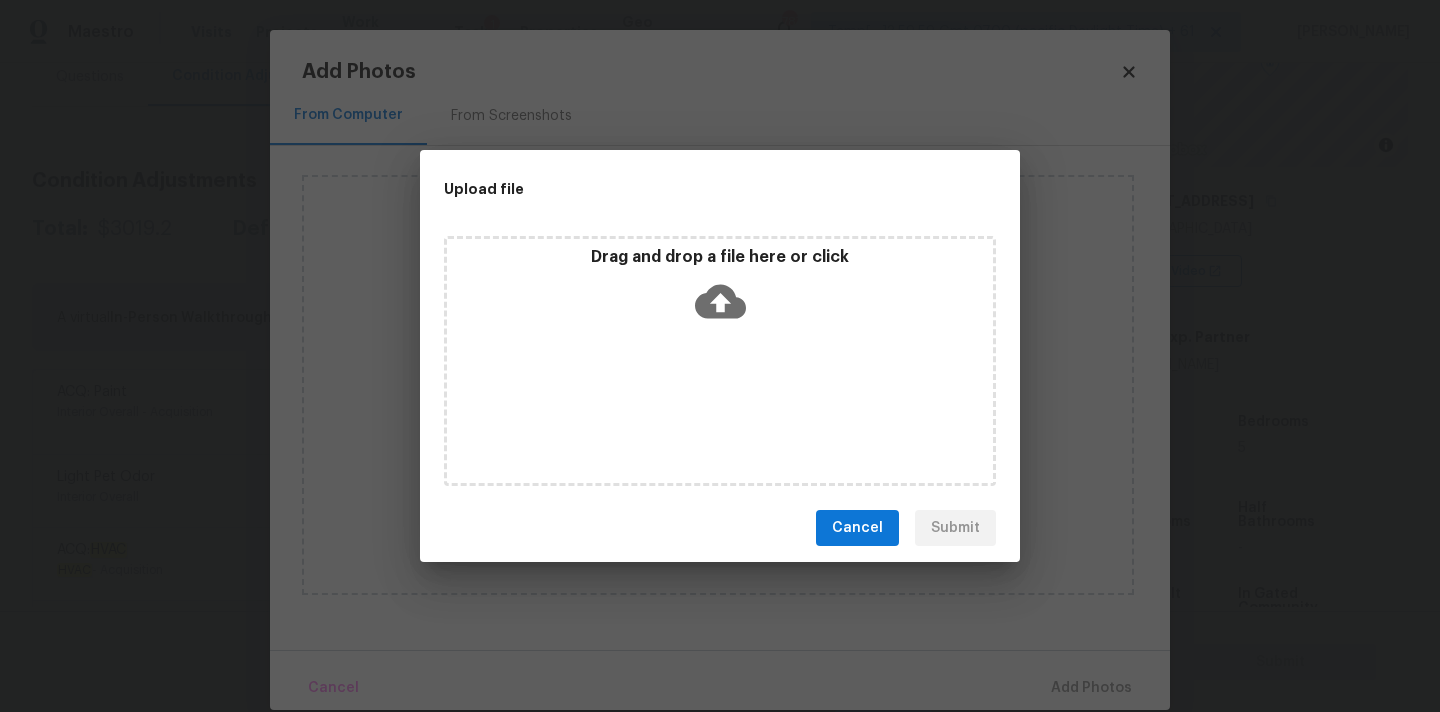 click 